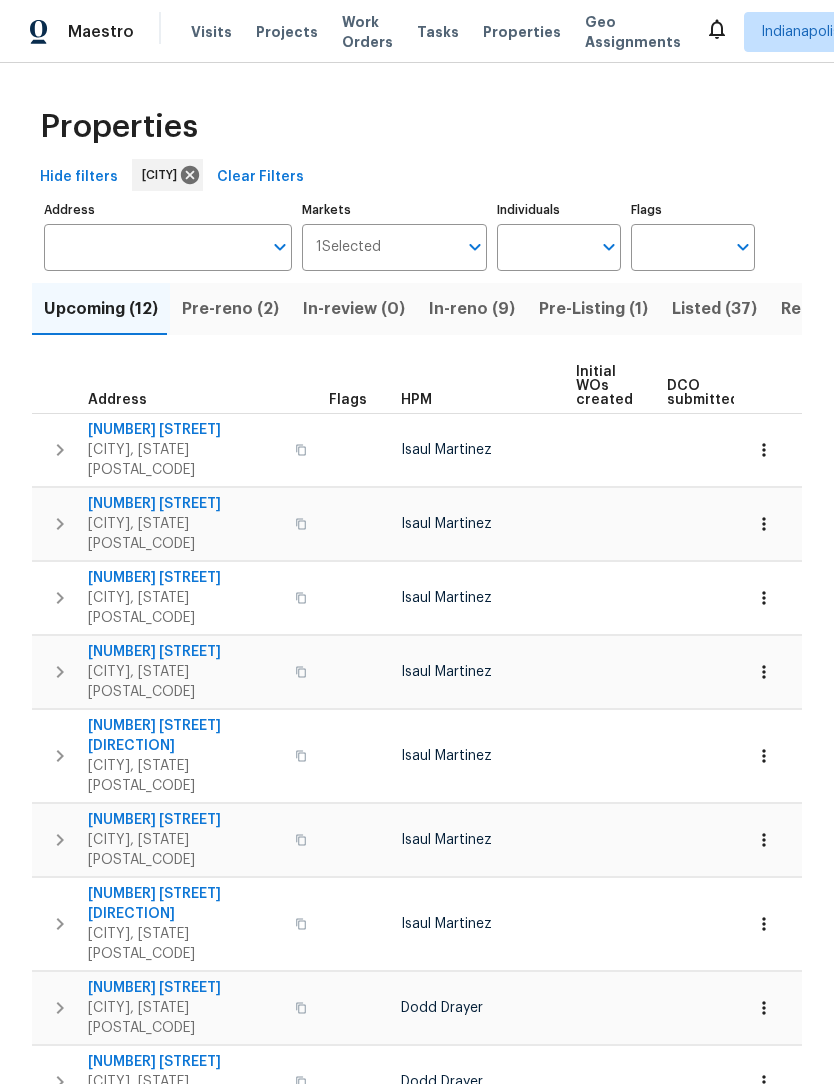 scroll, scrollTop: 0, scrollLeft: 0, axis: both 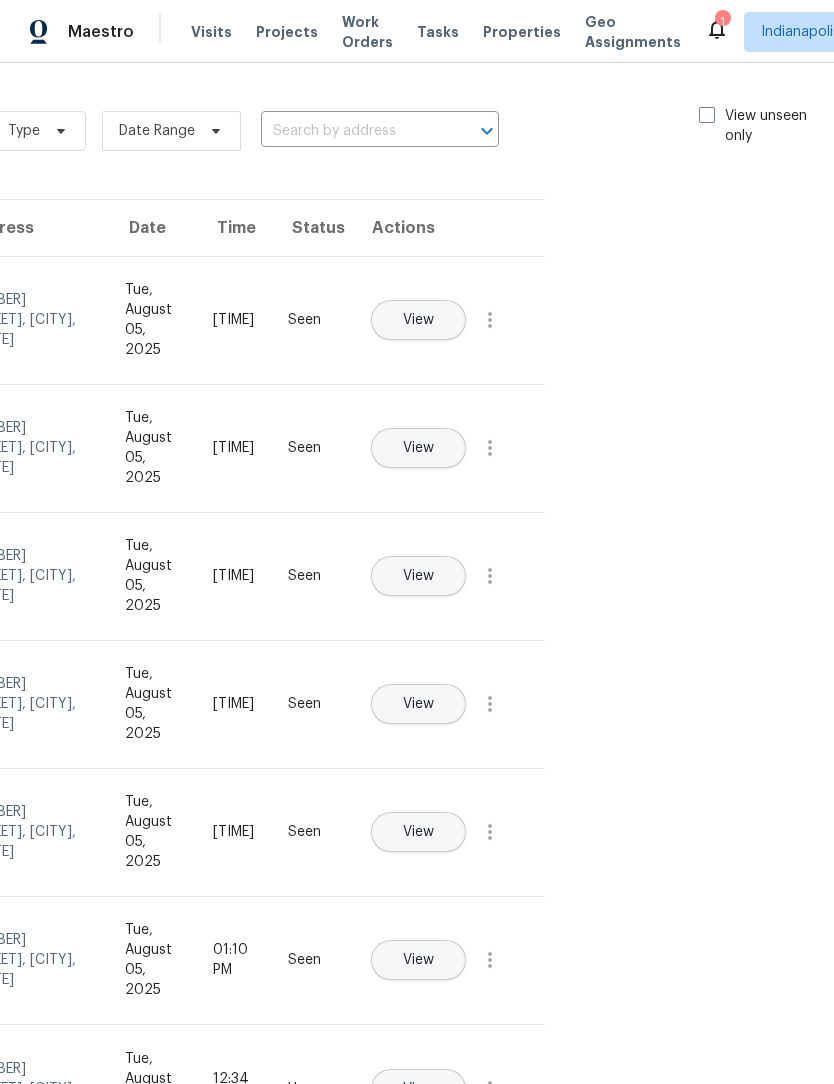 click at bounding box center (707, 115) 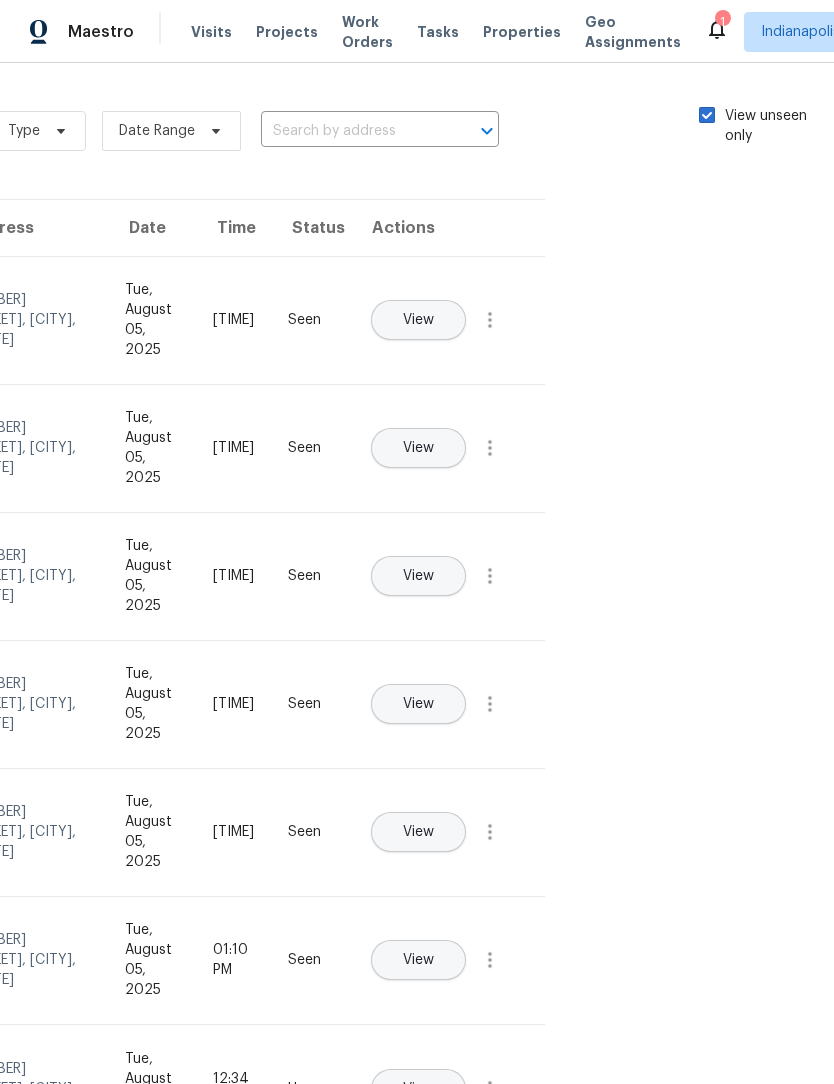 checkbox on "true" 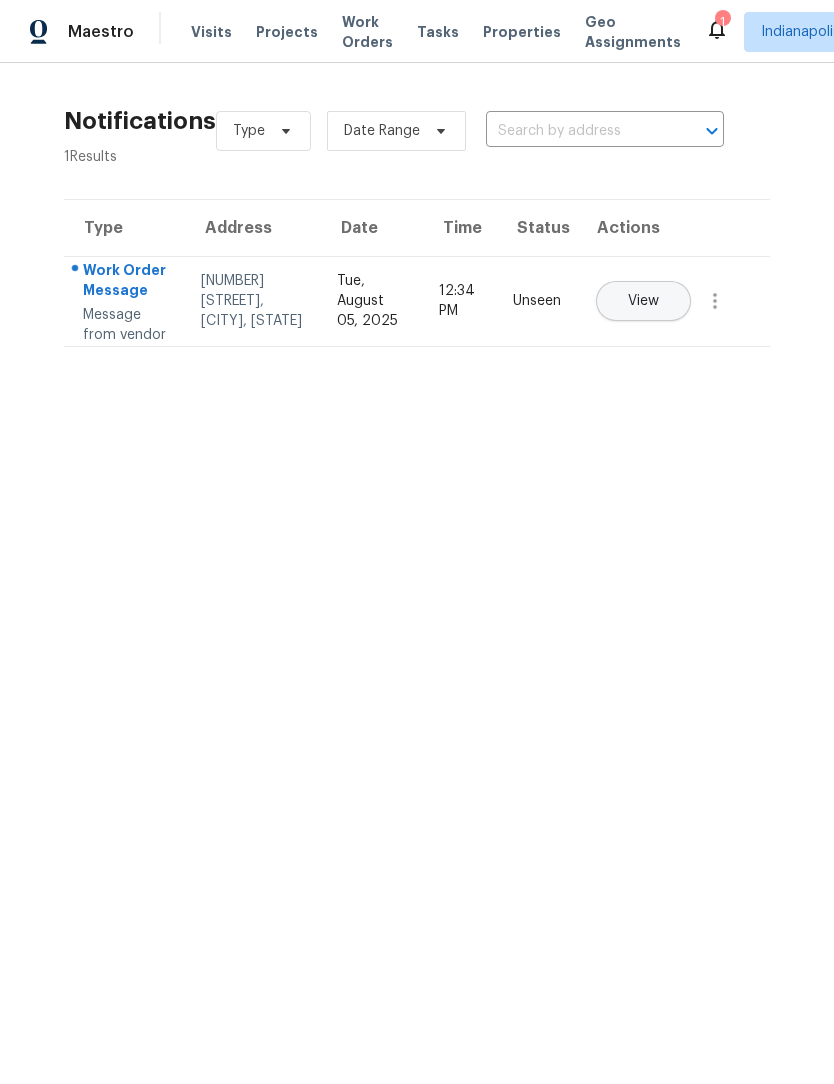scroll, scrollTop: 0, scrollLeft: 0, axis: both 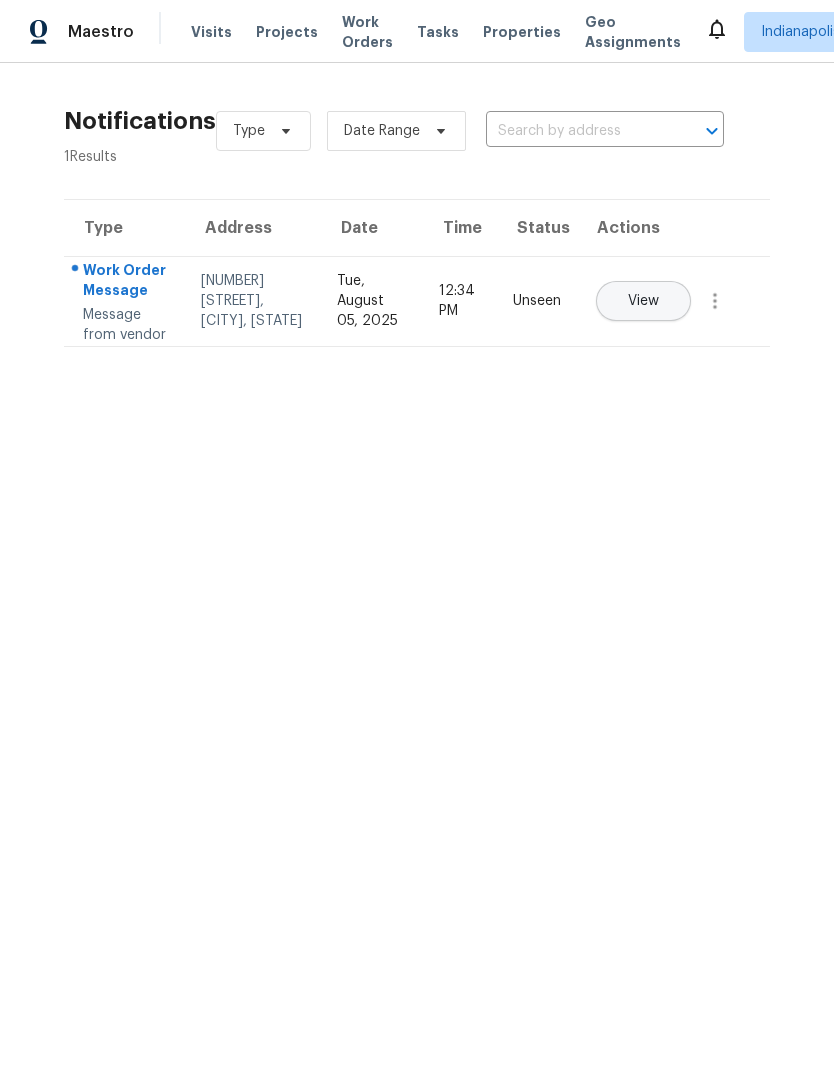 click on "Work Orders" at bounding box center (367, 32) 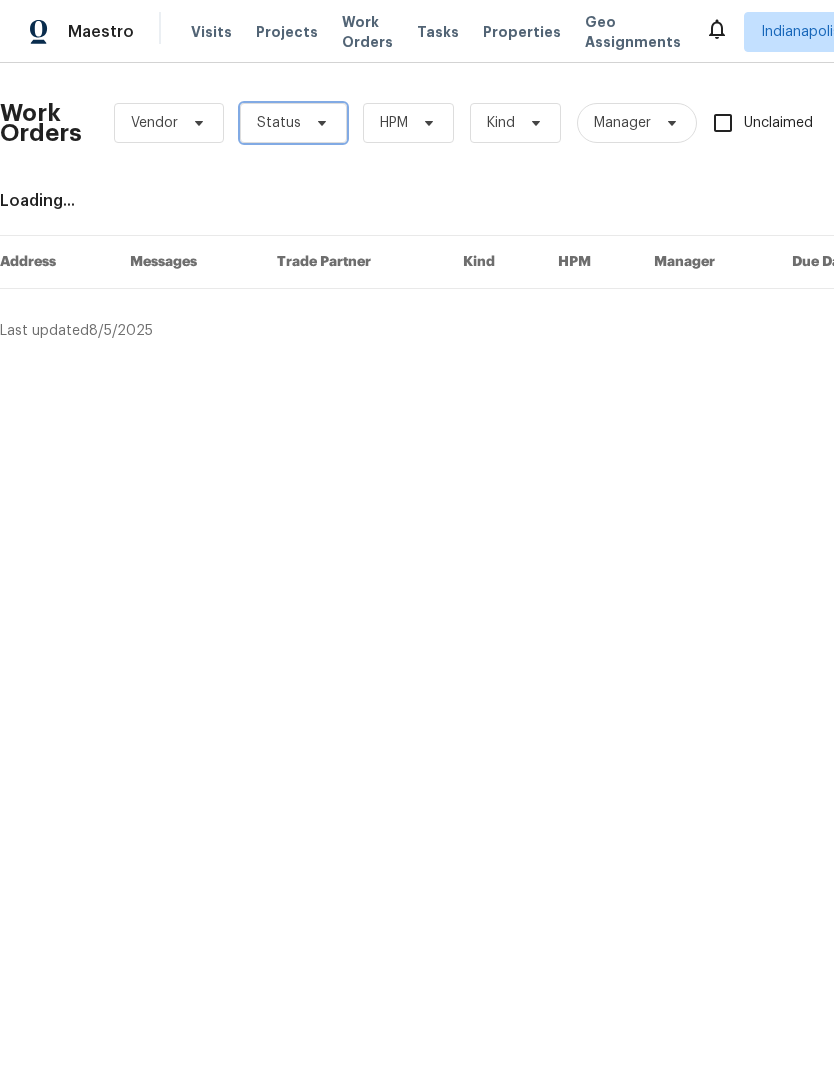 click 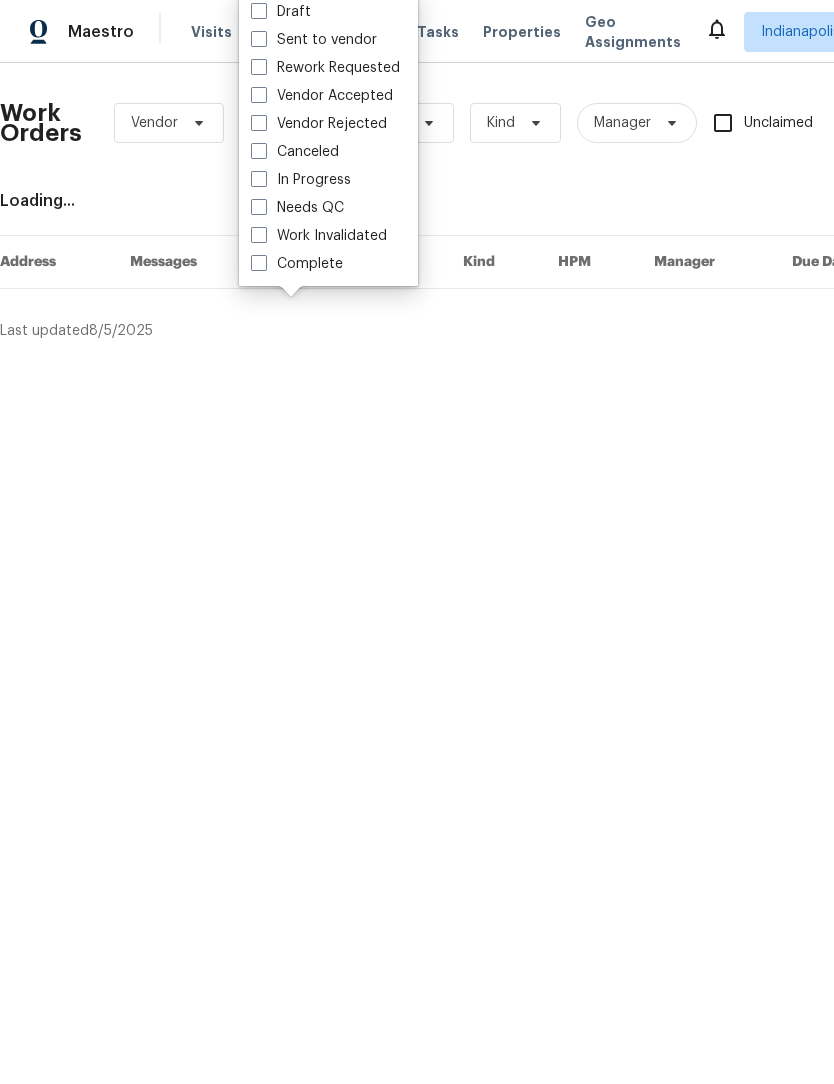 click on "Needs QC" at bounding box center [297, 208] 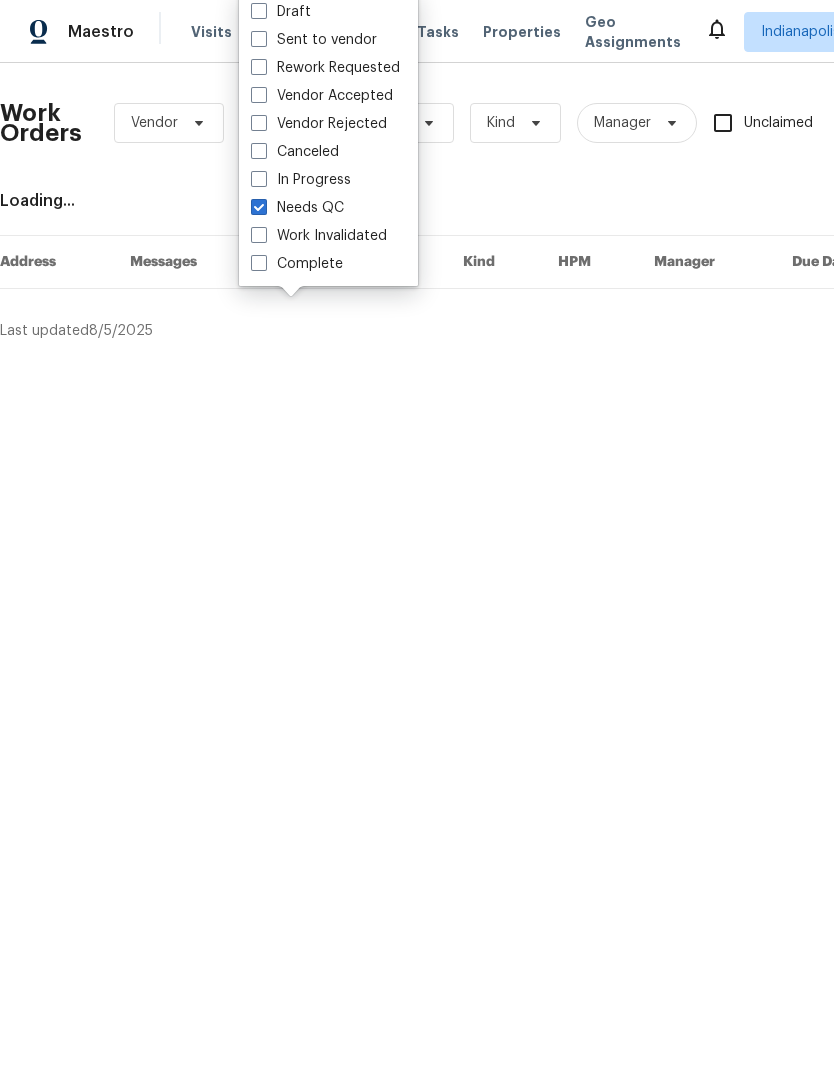 checkbox on "true" 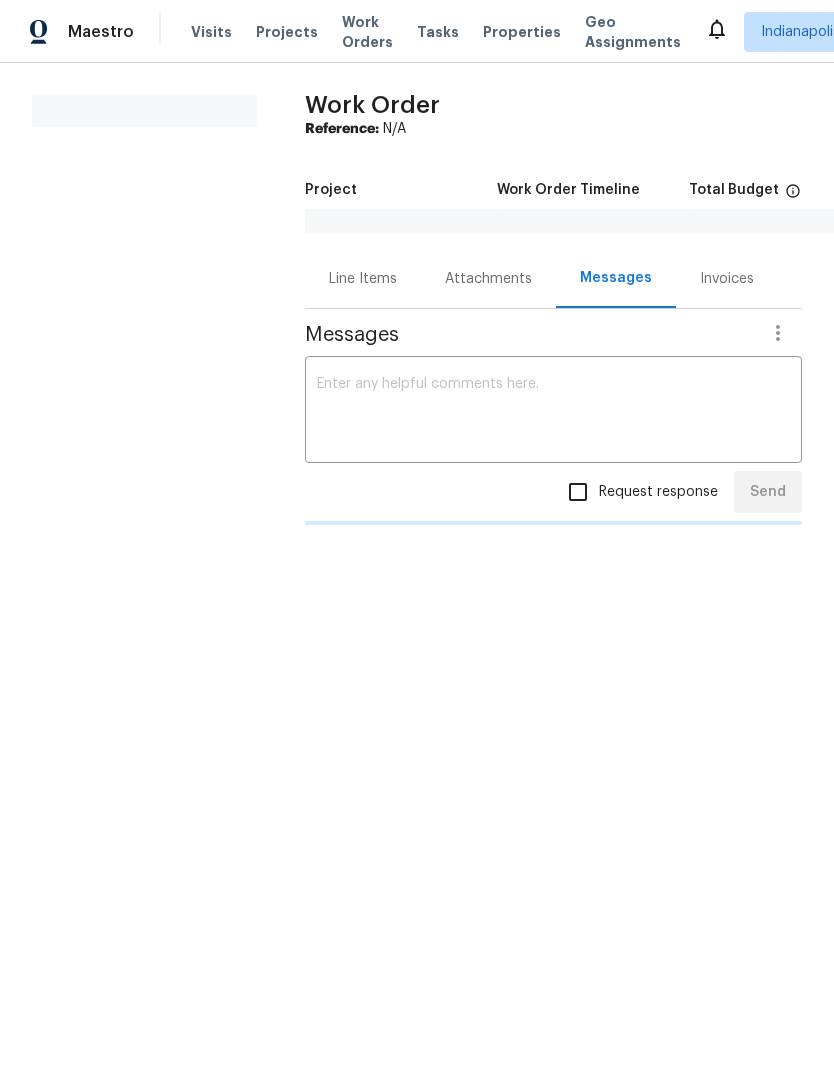 scroll, scrollTop: 0, scrollLeft: 0, axis: both 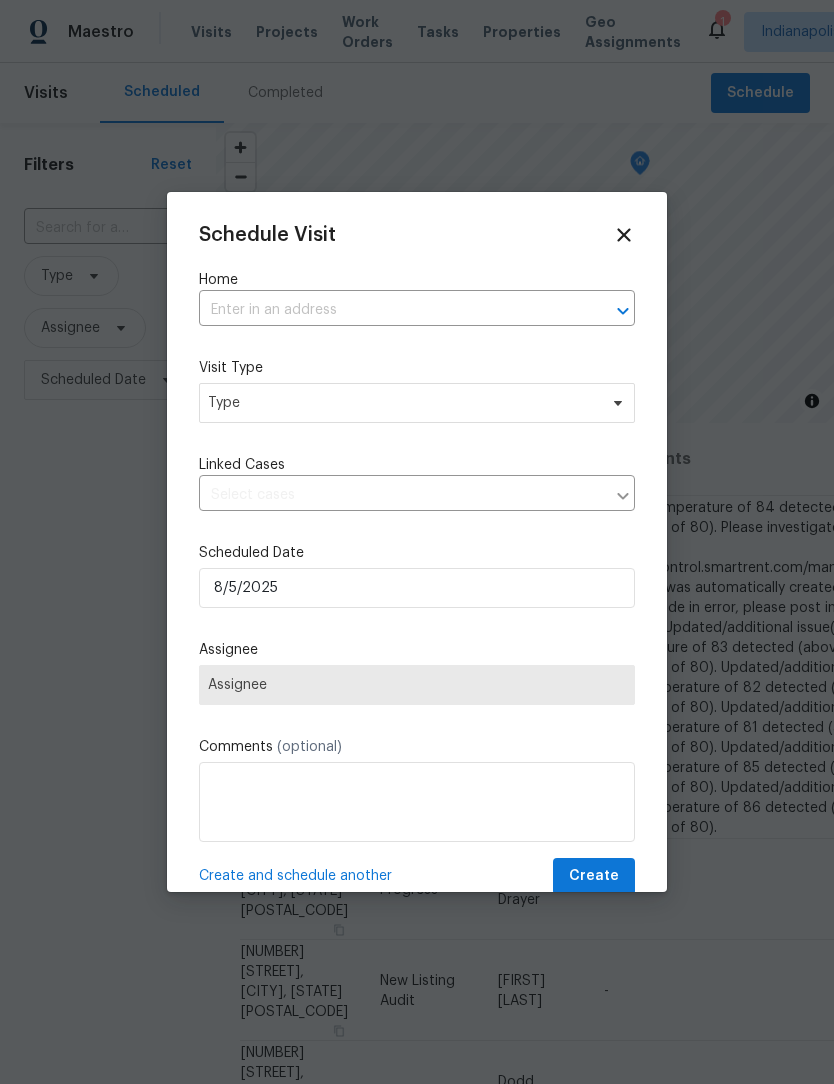 click at bounding box center [389, 310] 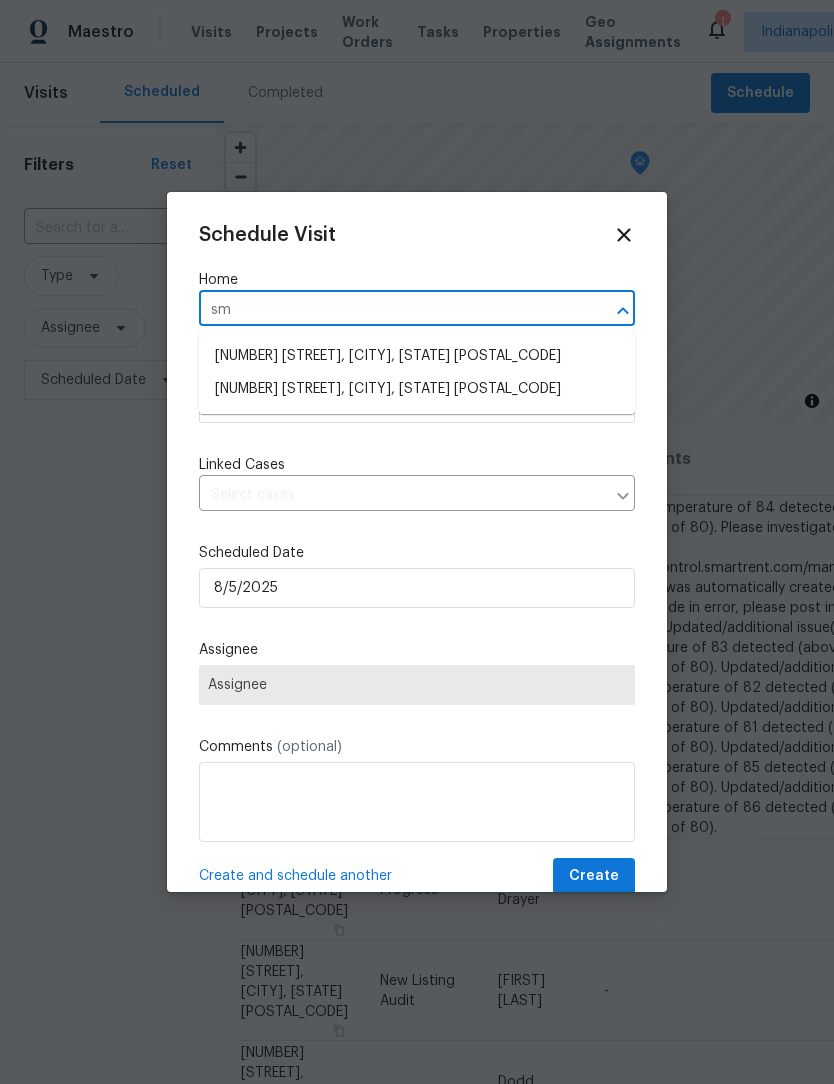 type on "s" 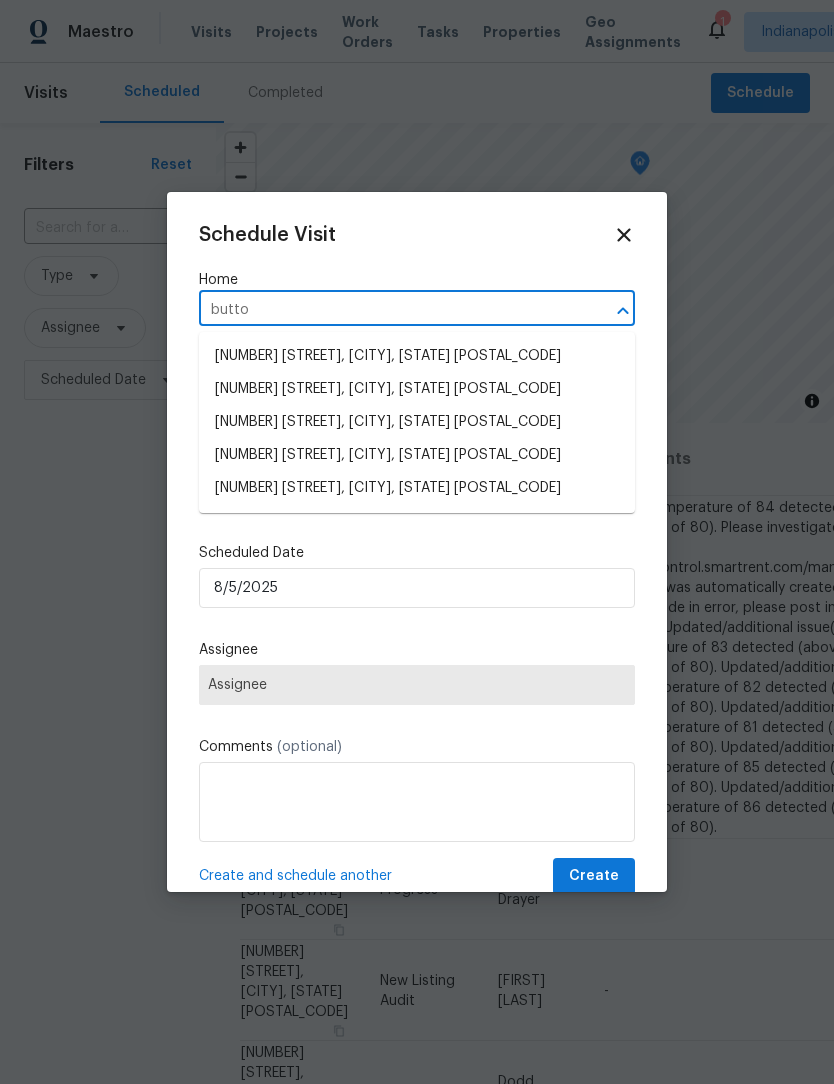 type on "button" 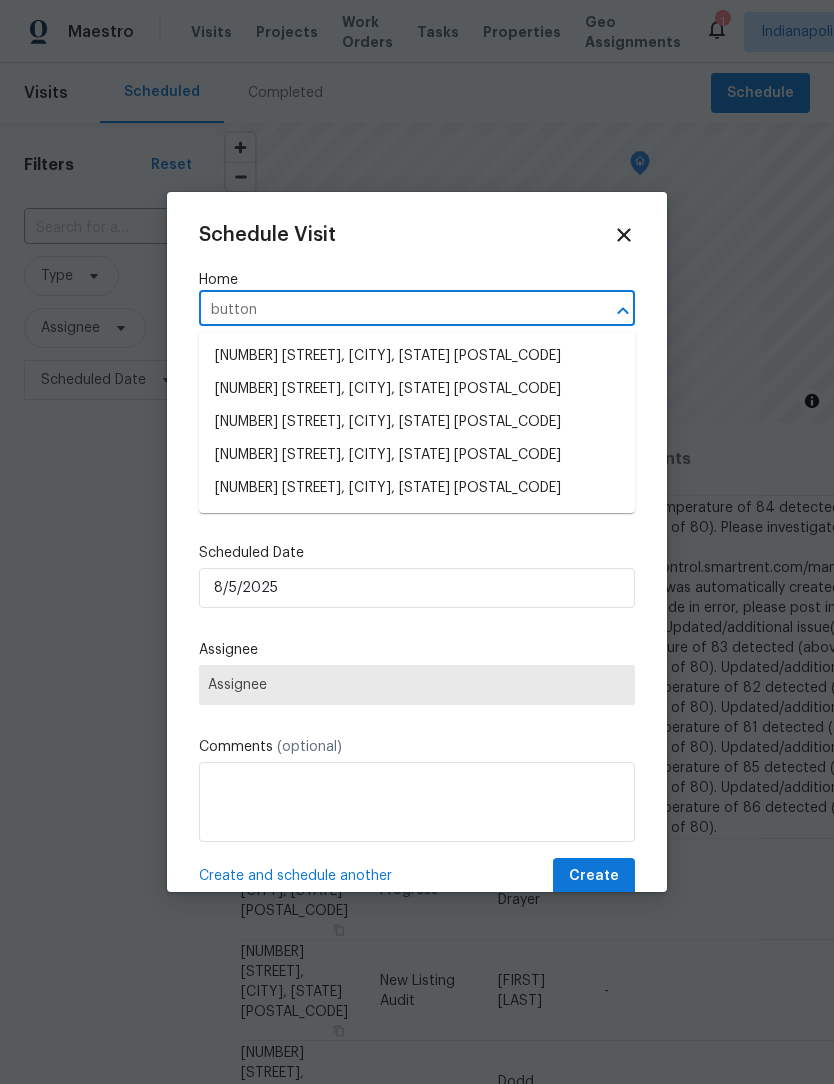 click on "[NUMBER] [STREET], [CITY], [STATE] [POSTAL_CODE]" at bounding box center (417, 389) 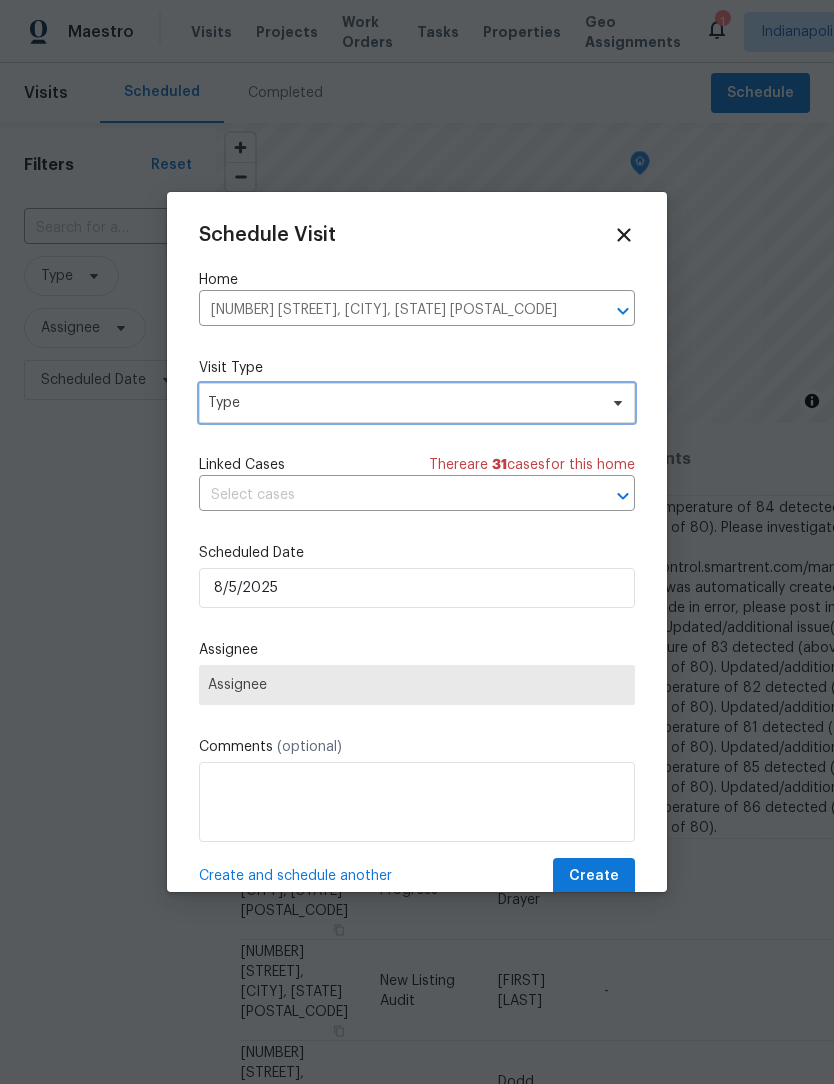click on "Type" at bounding box center (402, 403) 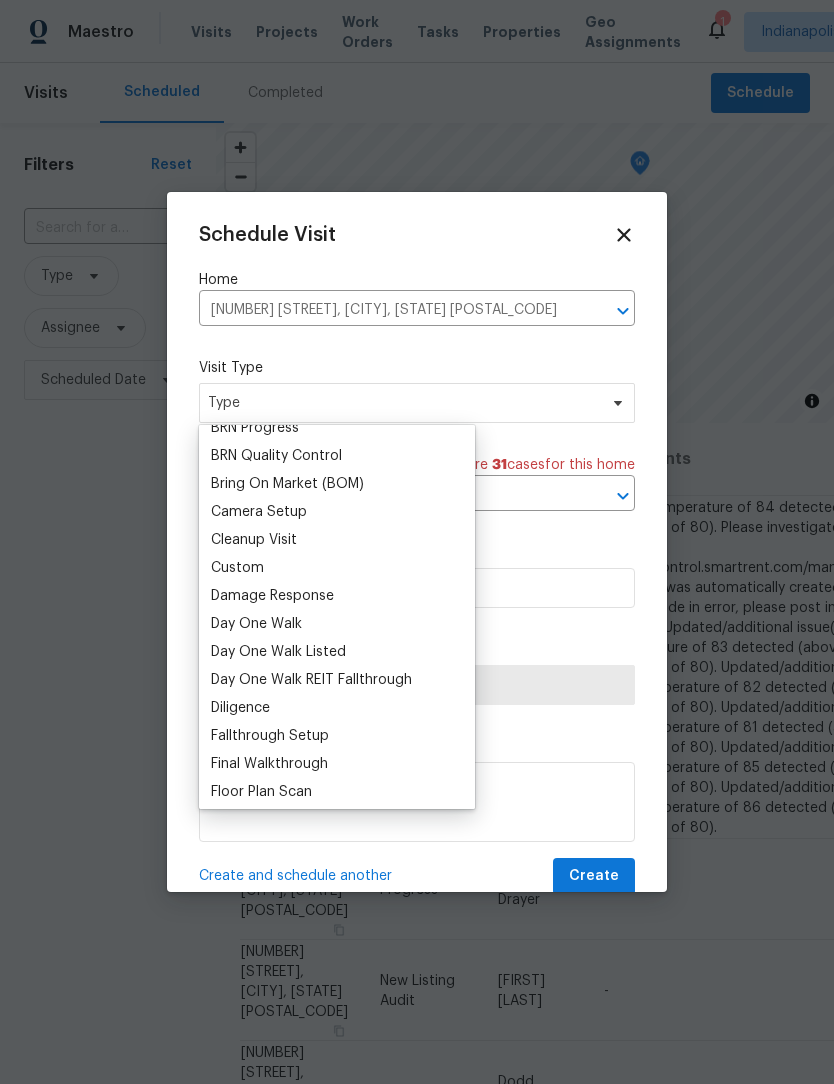 scroll, scrollTop: 204, scrollLeft: 0, axis: vertical 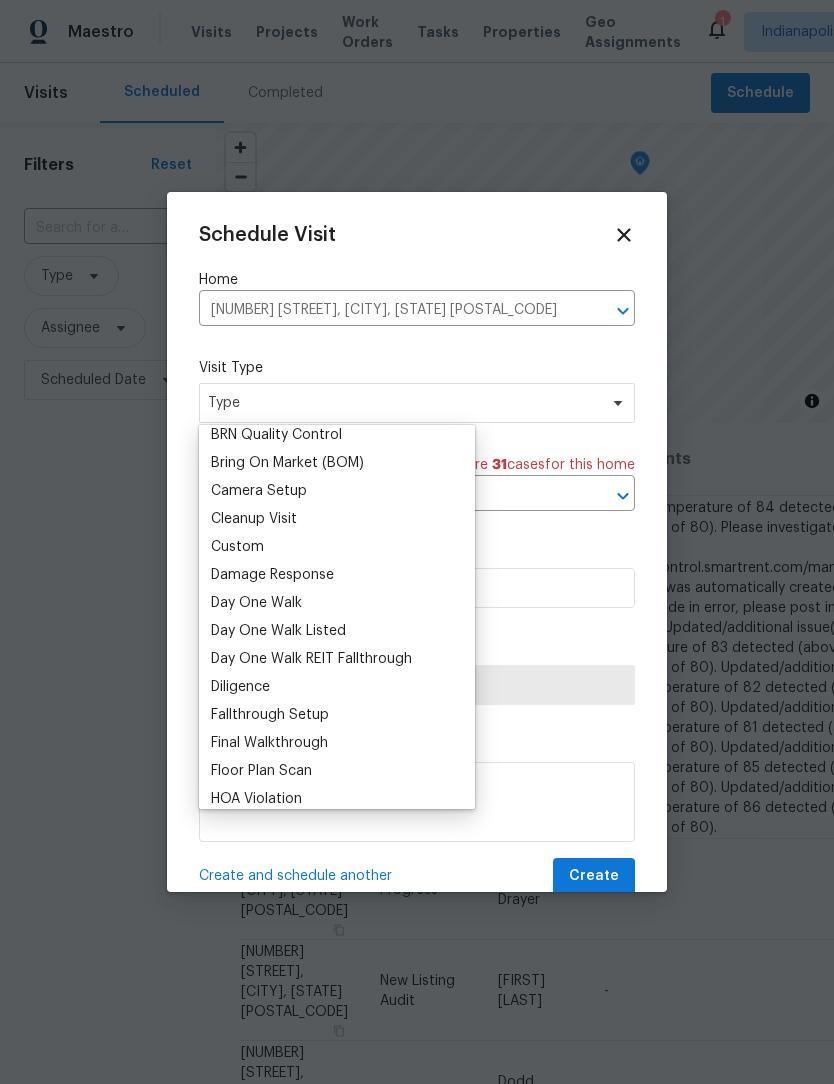 click on "Custom" at bounding box center [237, 547] 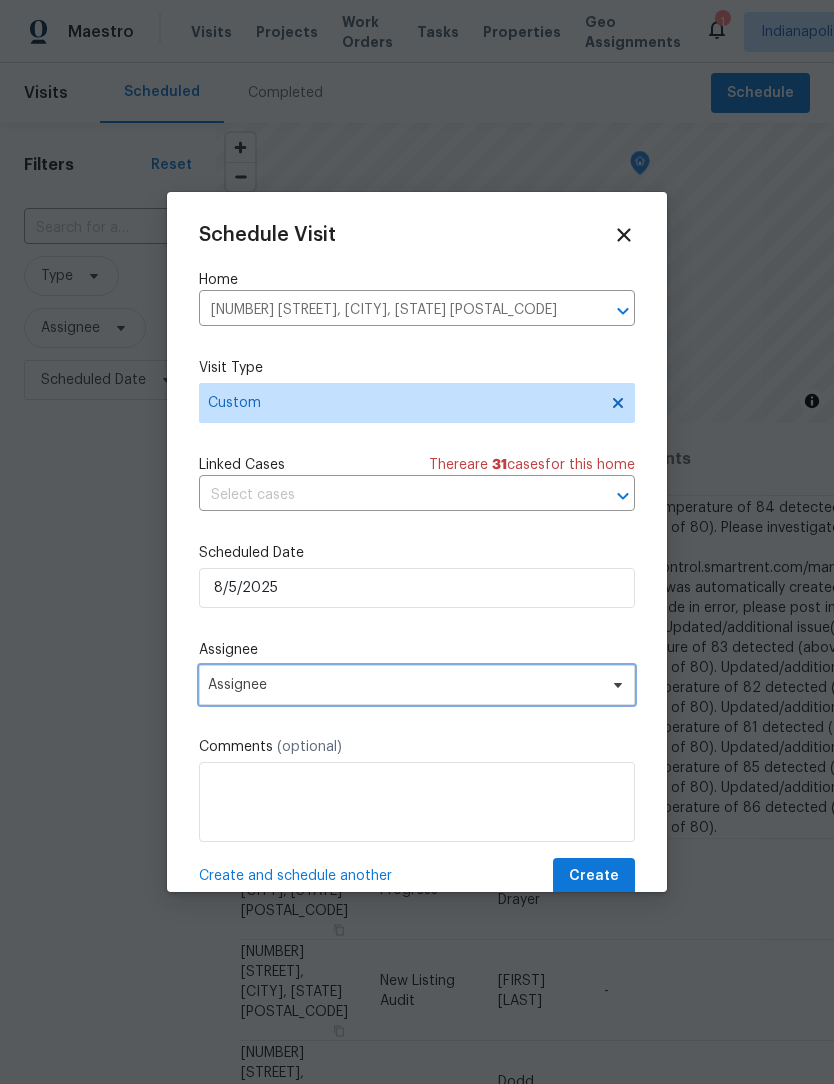click on "Assignee" at bounding box center [404, 685] 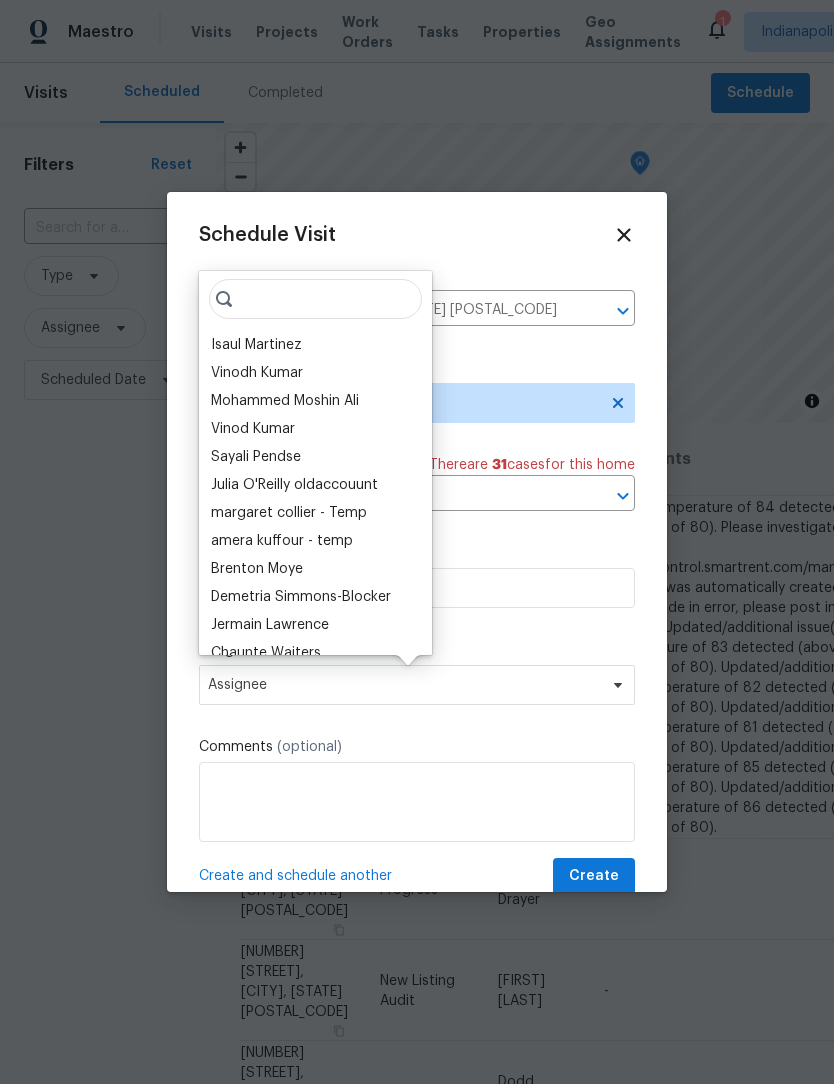 click on "Isaul Martinez" at bounding box center [256, 345] 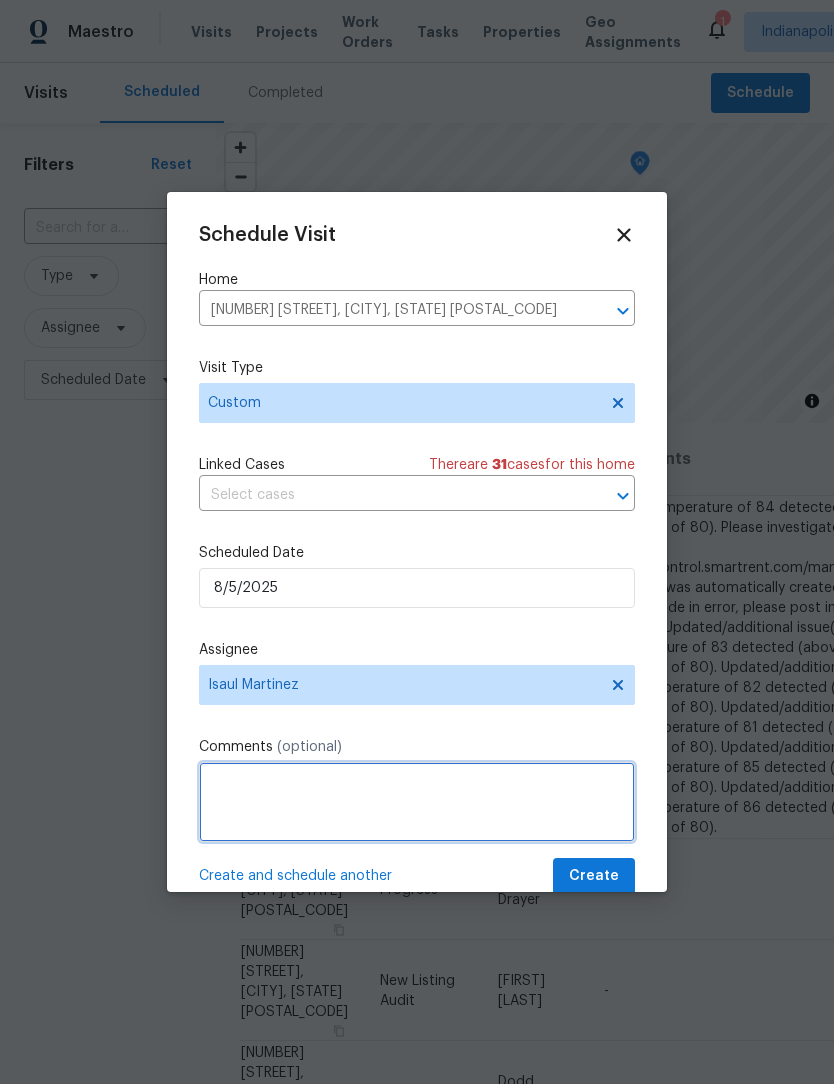 click at bounding box center (417, 802) 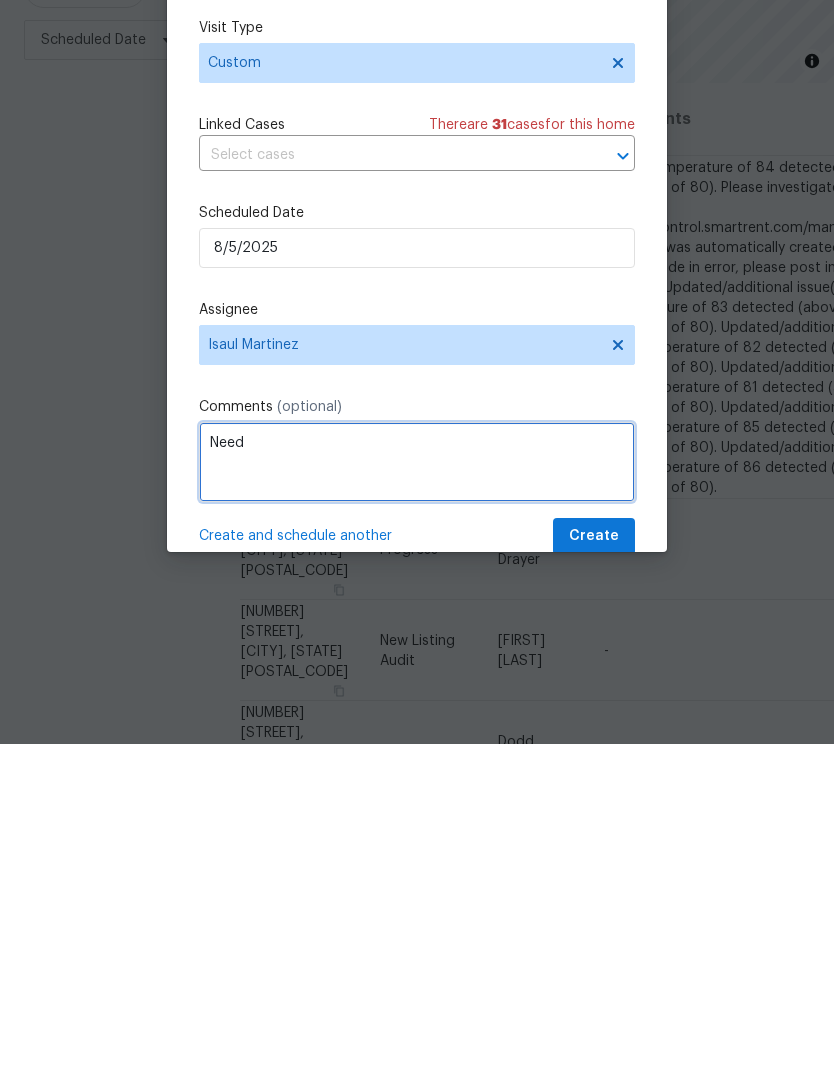 scroll, scrollTop: 66, scrollLeft: 0, axis: vertical 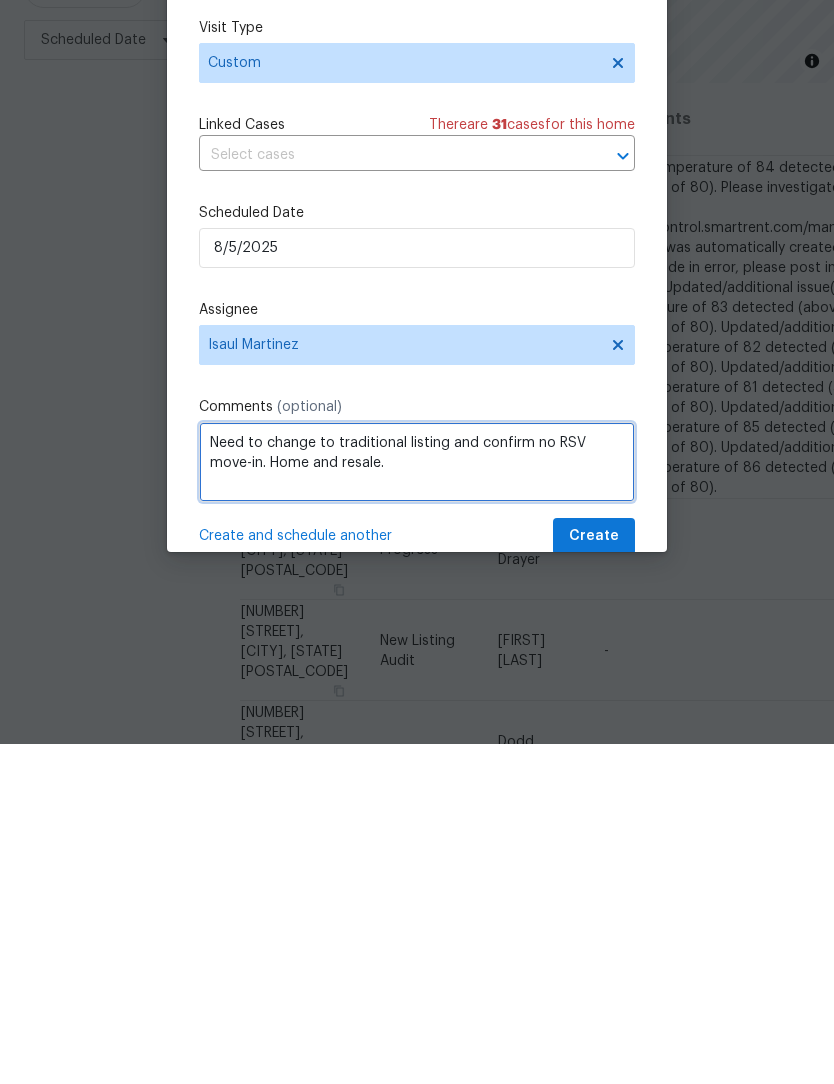 click on "Need to change to traditional listing and confirm no RSV move-in. Home and resale." at bounding box center [417, 802] 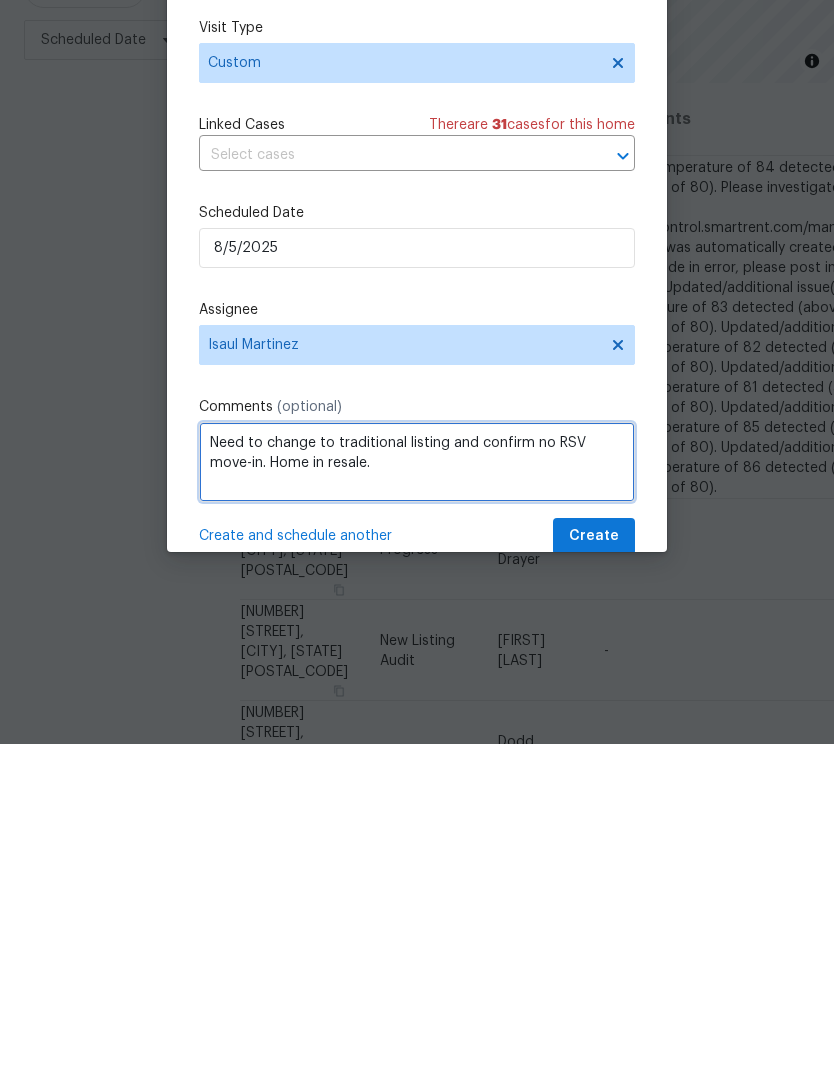 type on "Need to change to traditional listing and confirm no RSV move-in. Home in resale." 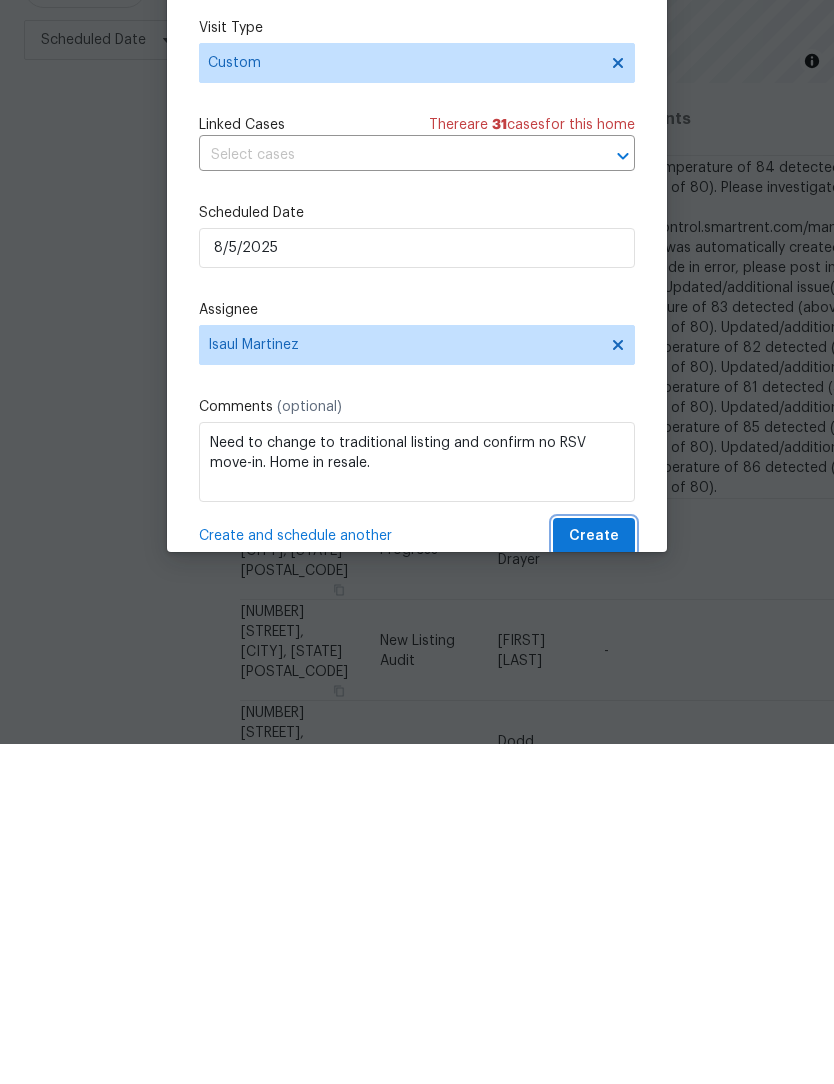 click on "Create" at bounding box center (594, 876) 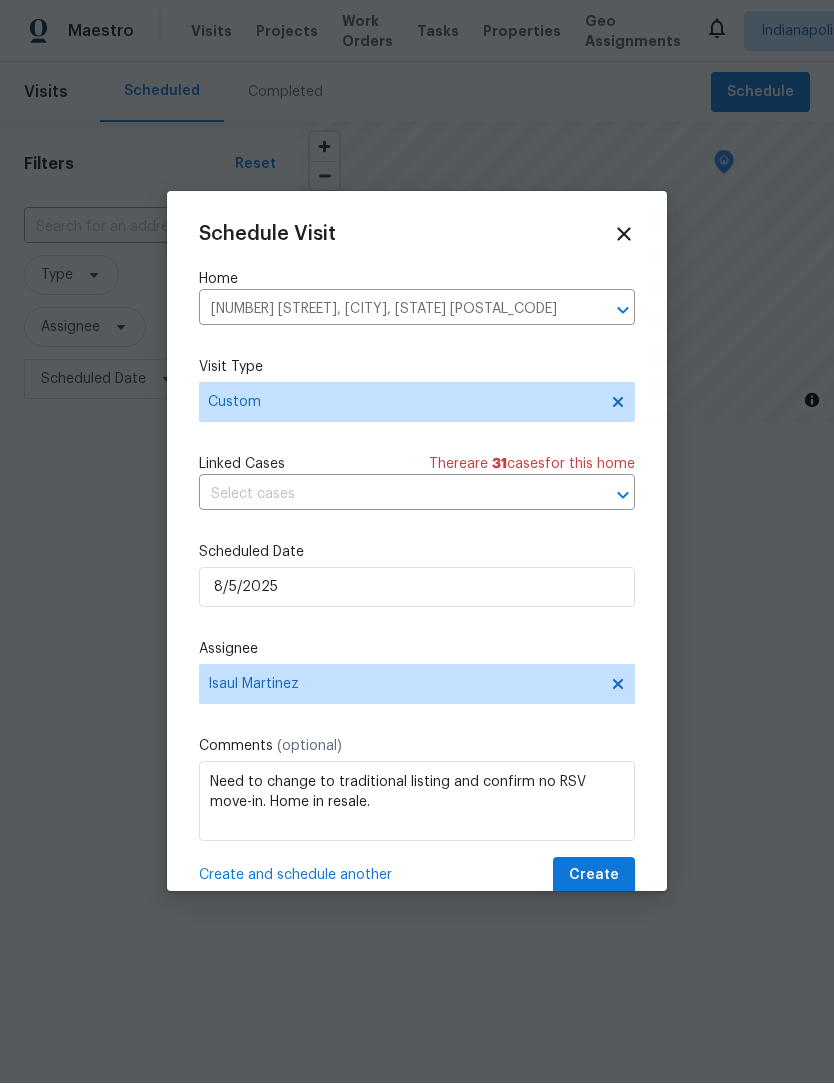 scroll, scrollTop: 1, scrollLeft: 0, axis: vertical 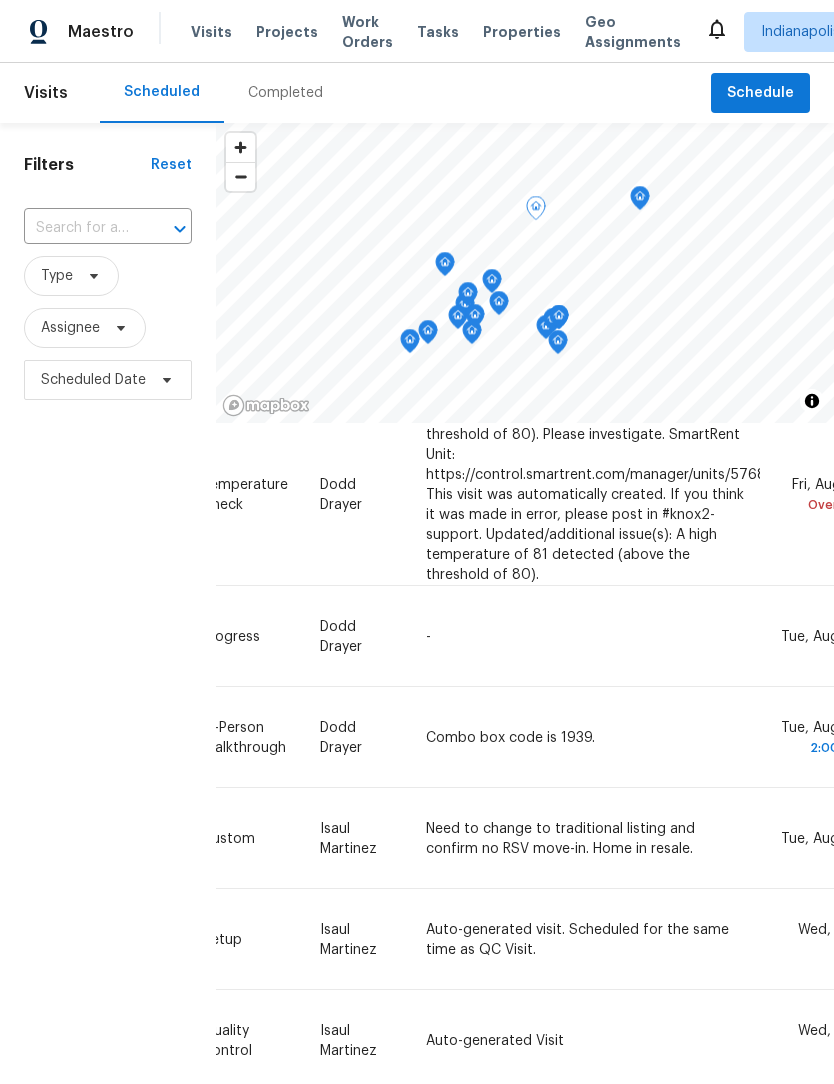 click 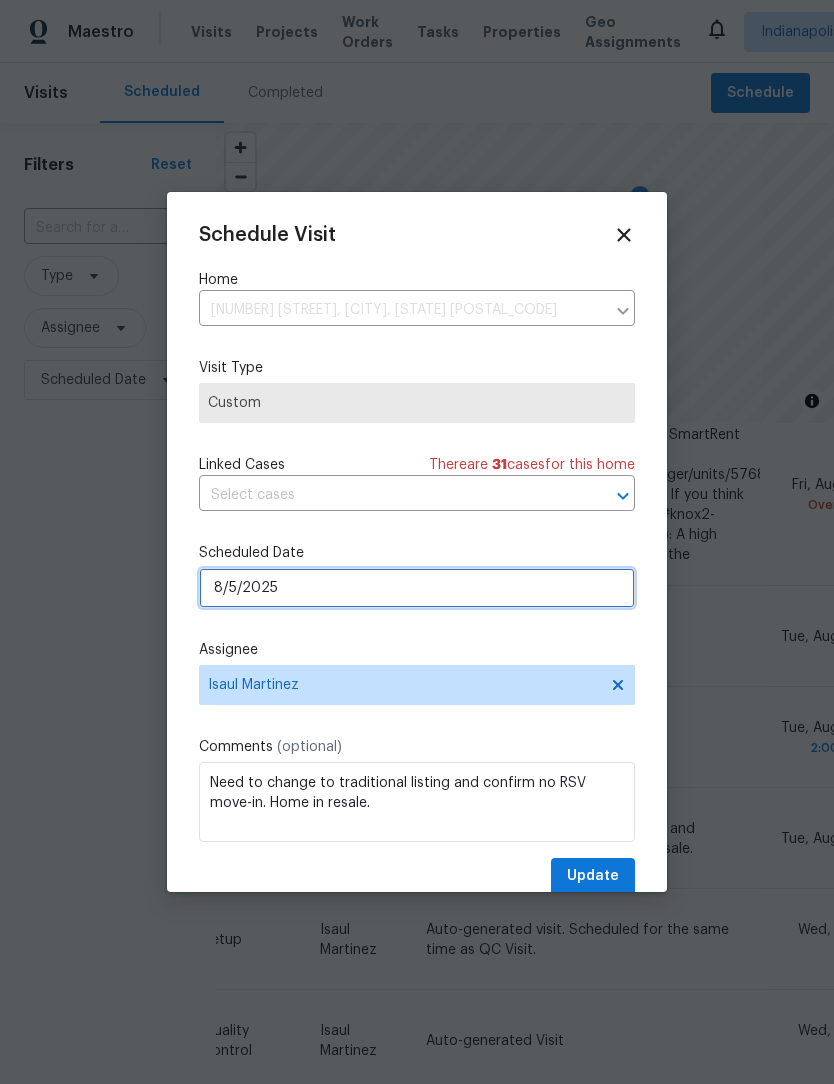 click on "8/5/2025" at bounding box center [417, 588] 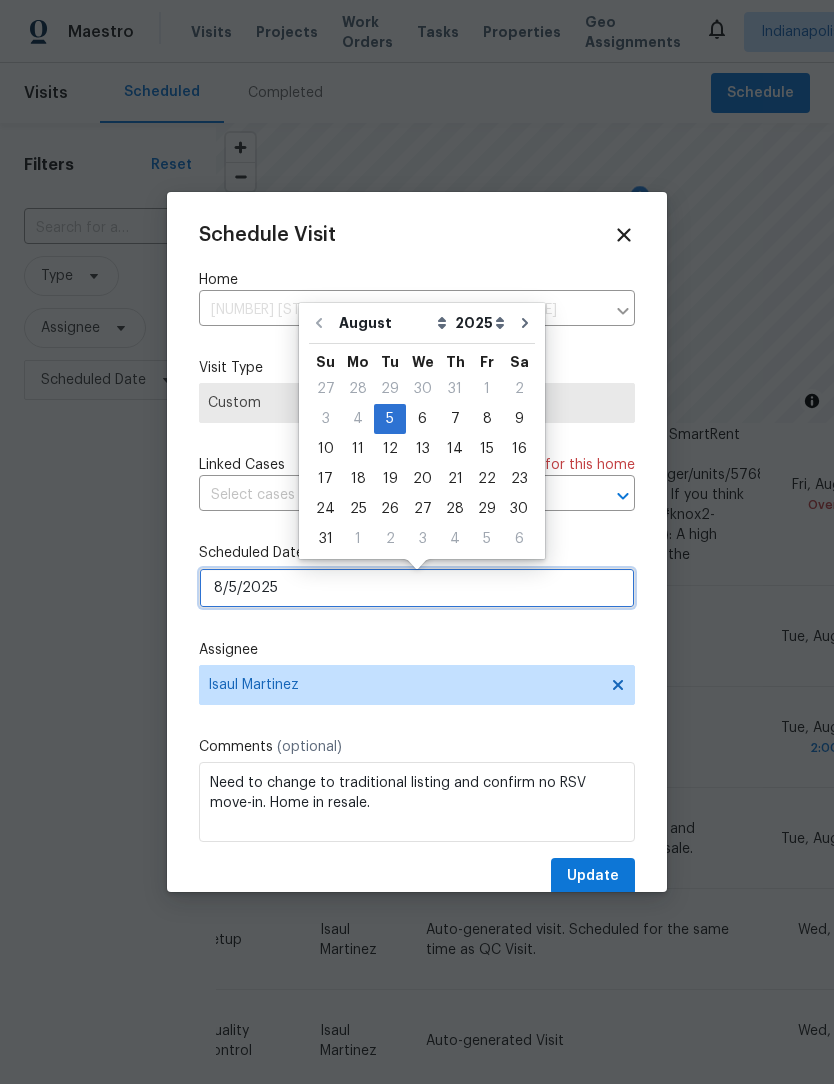 scroll, scrollTop: 0, scrollLeft: 0, axis: both 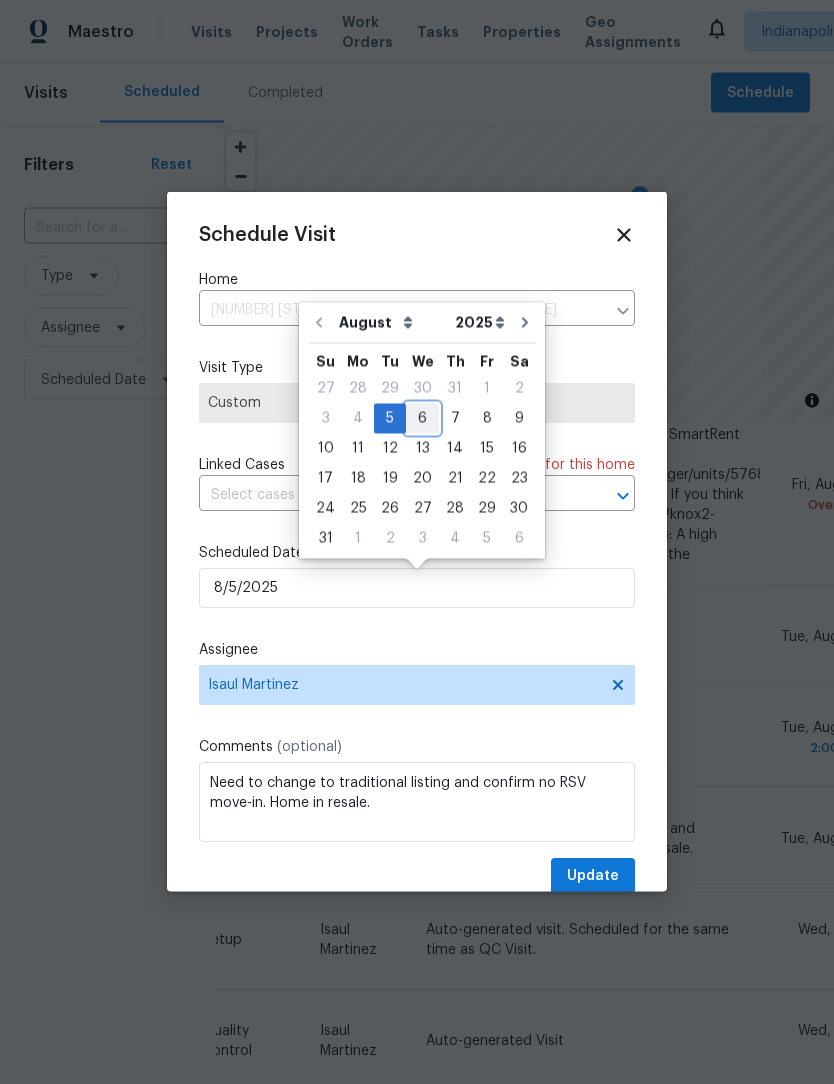 click on "6" at bounding box center [422, 419] 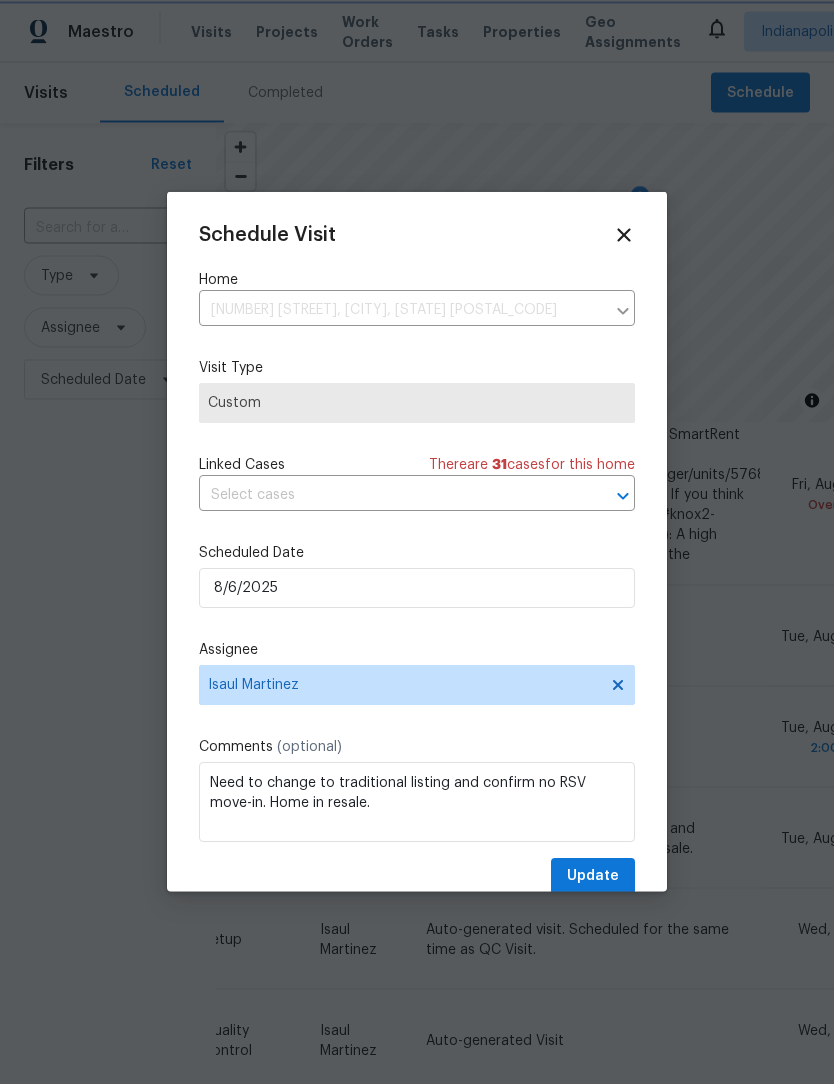 scroll, scrollTop: 1, scrollLeft: 0, axis: vertical 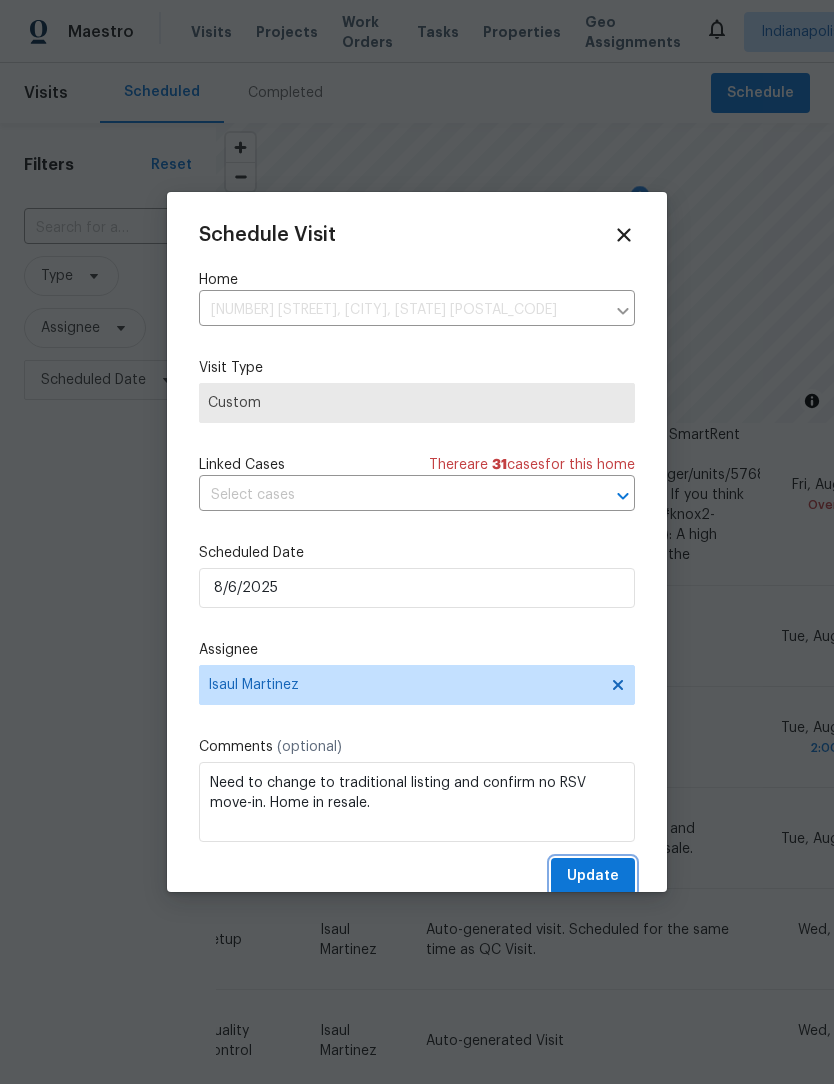 click on "Update" at bounding box center (593, 876) 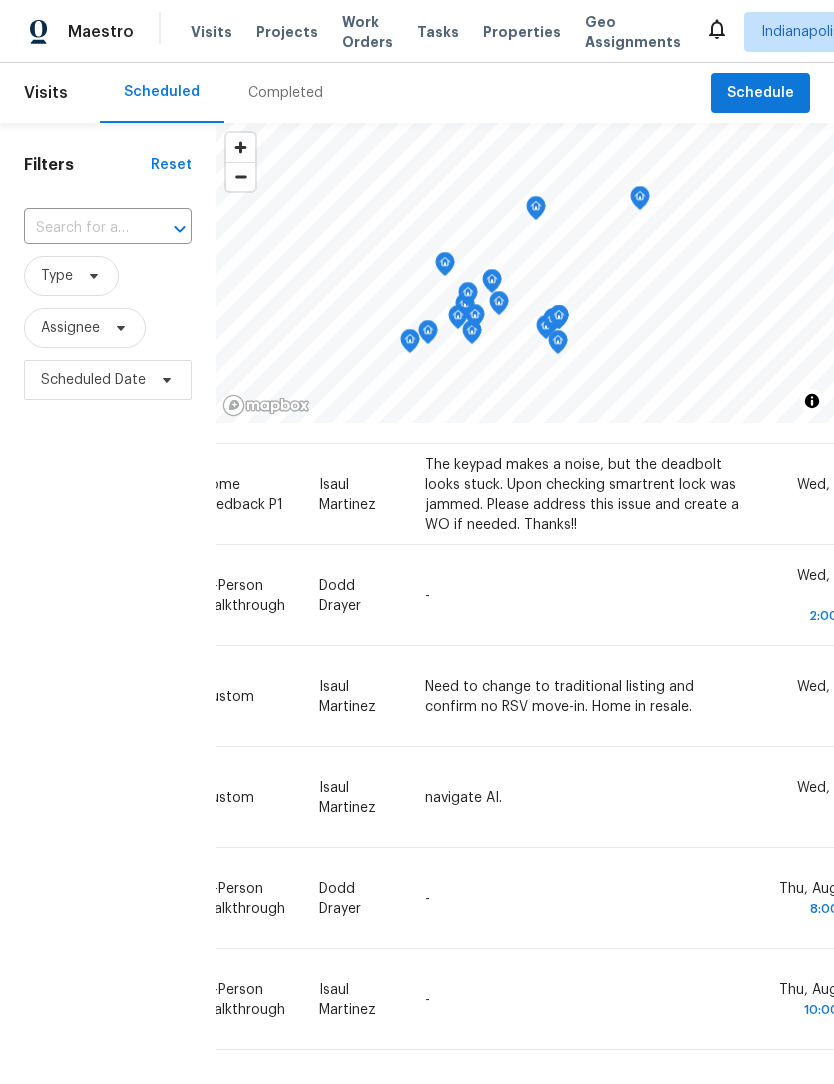 scroll, scrollTop: 1285, scrollLeft: 178, axis: both 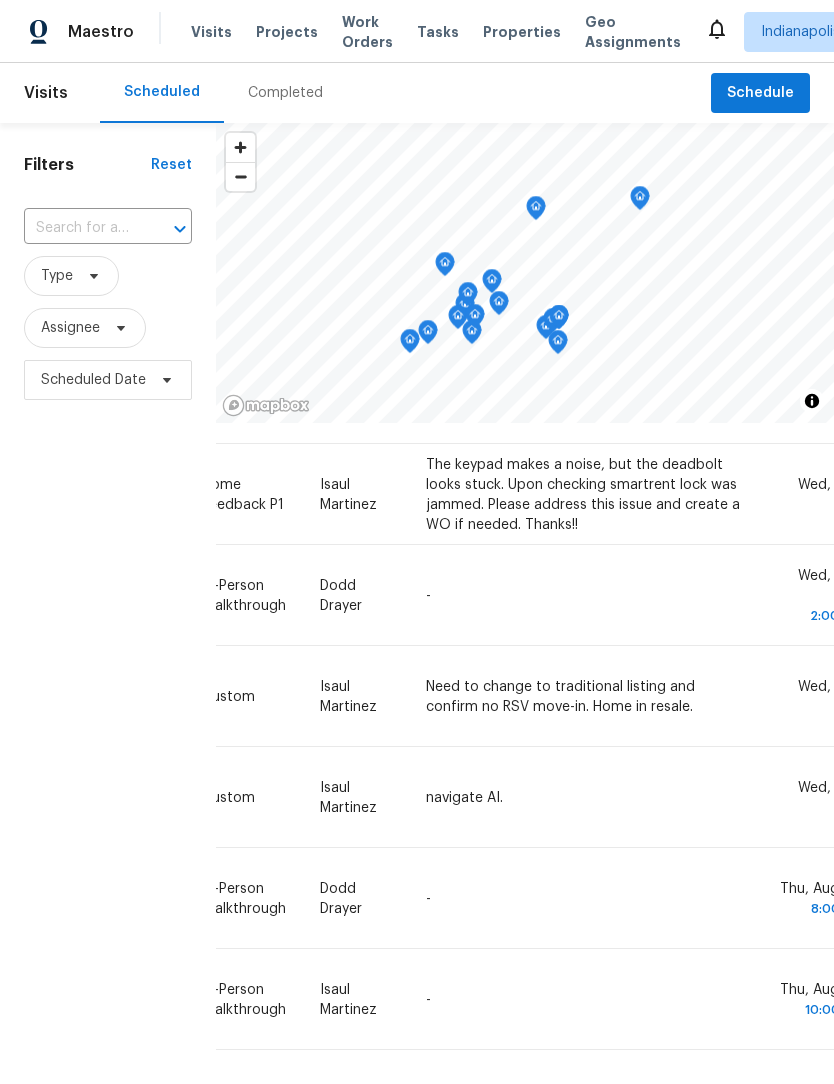 click on "Filters Reset ​ Type Assignee Scheduled Date" at bounding box center (108, 706) 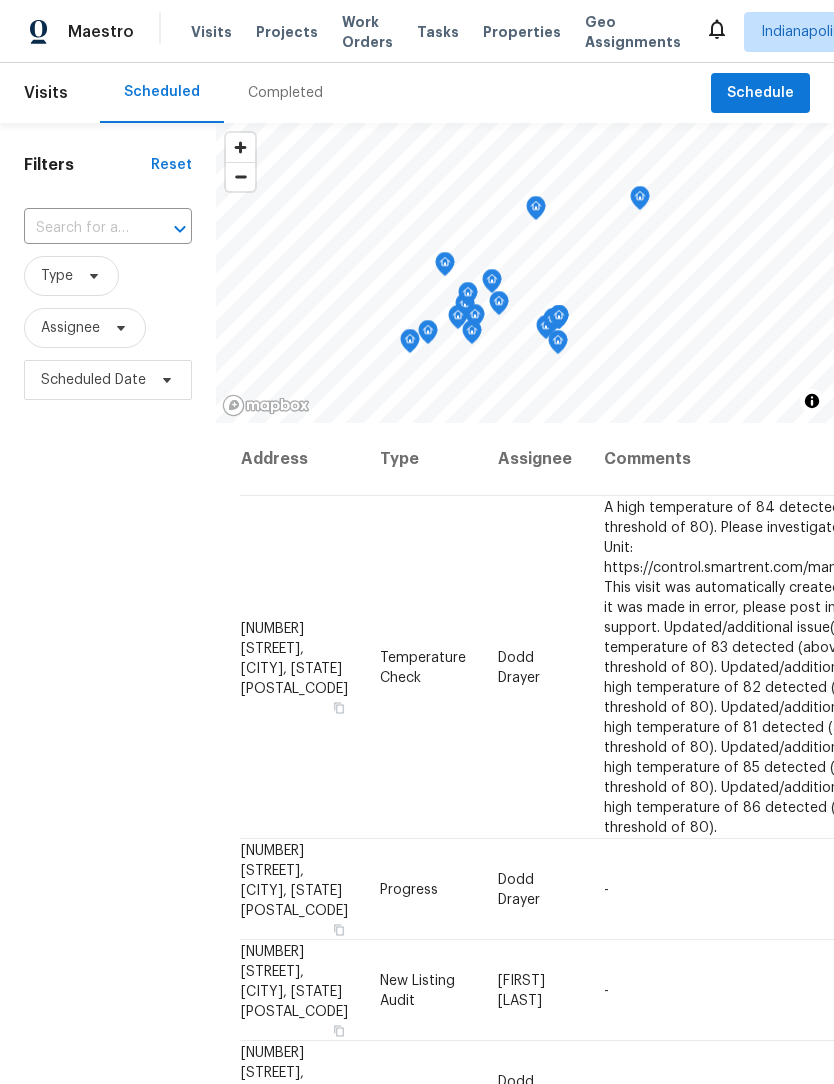 scroll, scrollTop: 0, scrollLeft: 0, axis: both 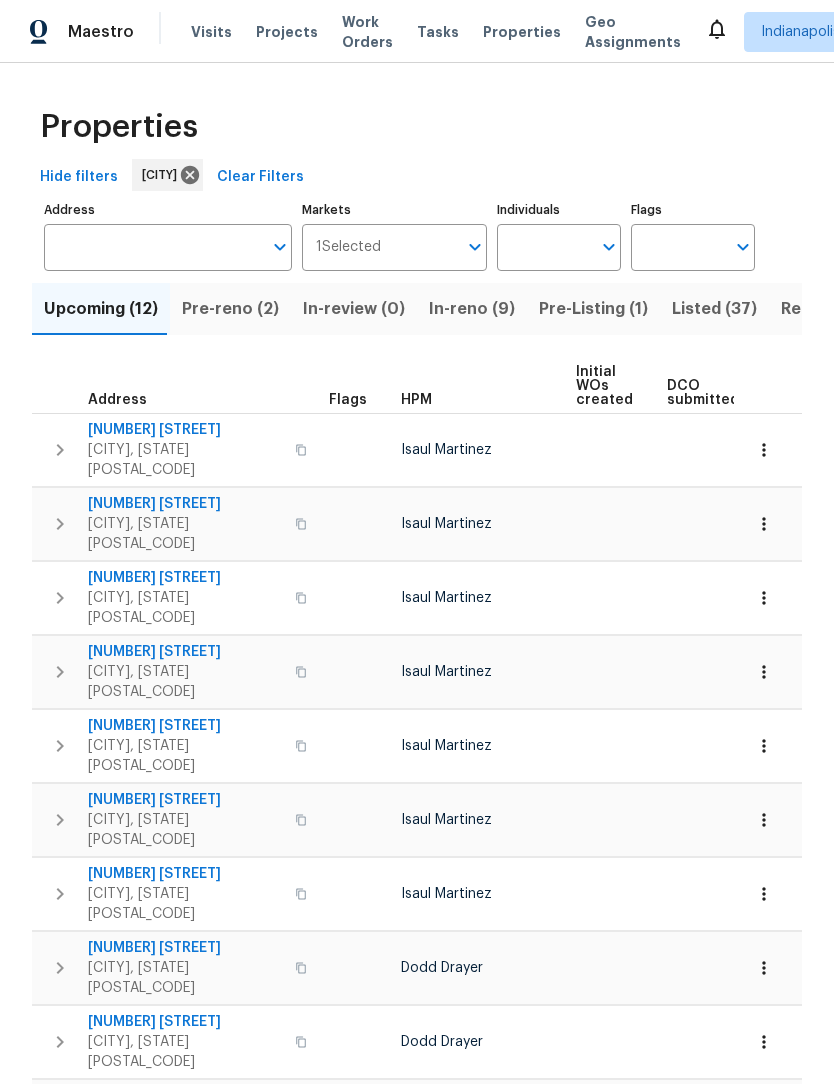 click on "Pre-reno (2)" at bounding box center (230, 309) 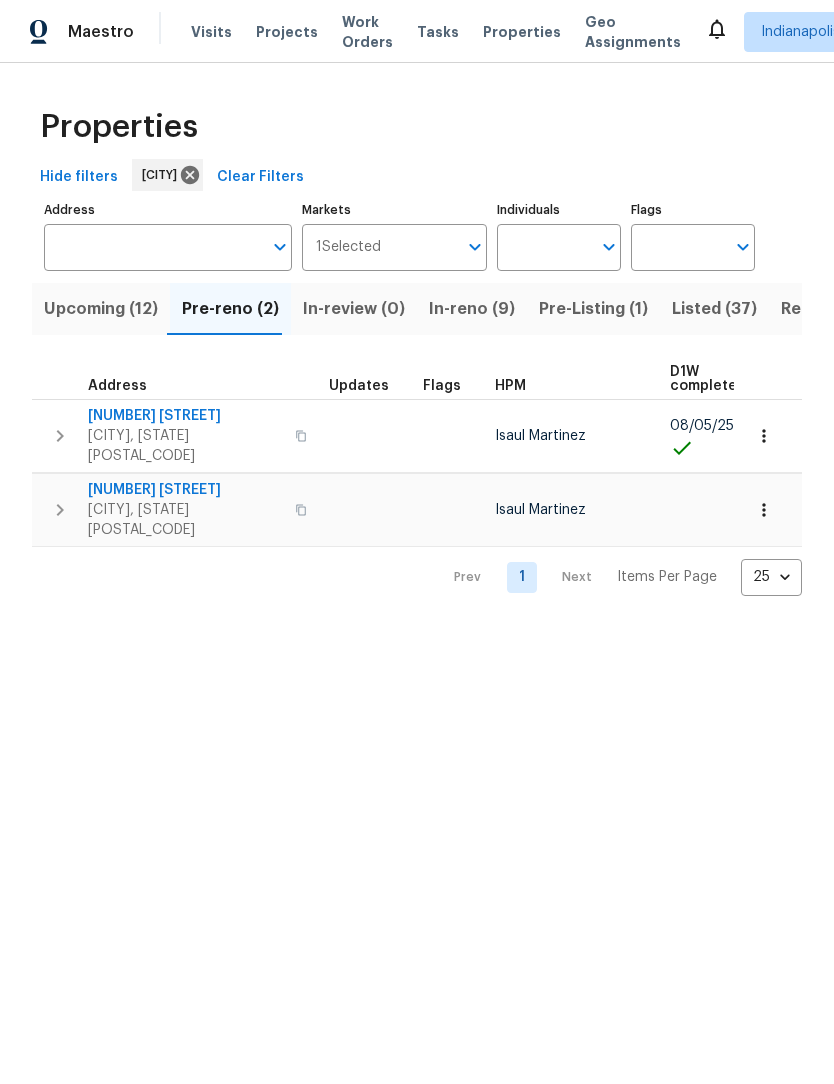 click on "In-reno (9)" at bounding box center (472, 309) 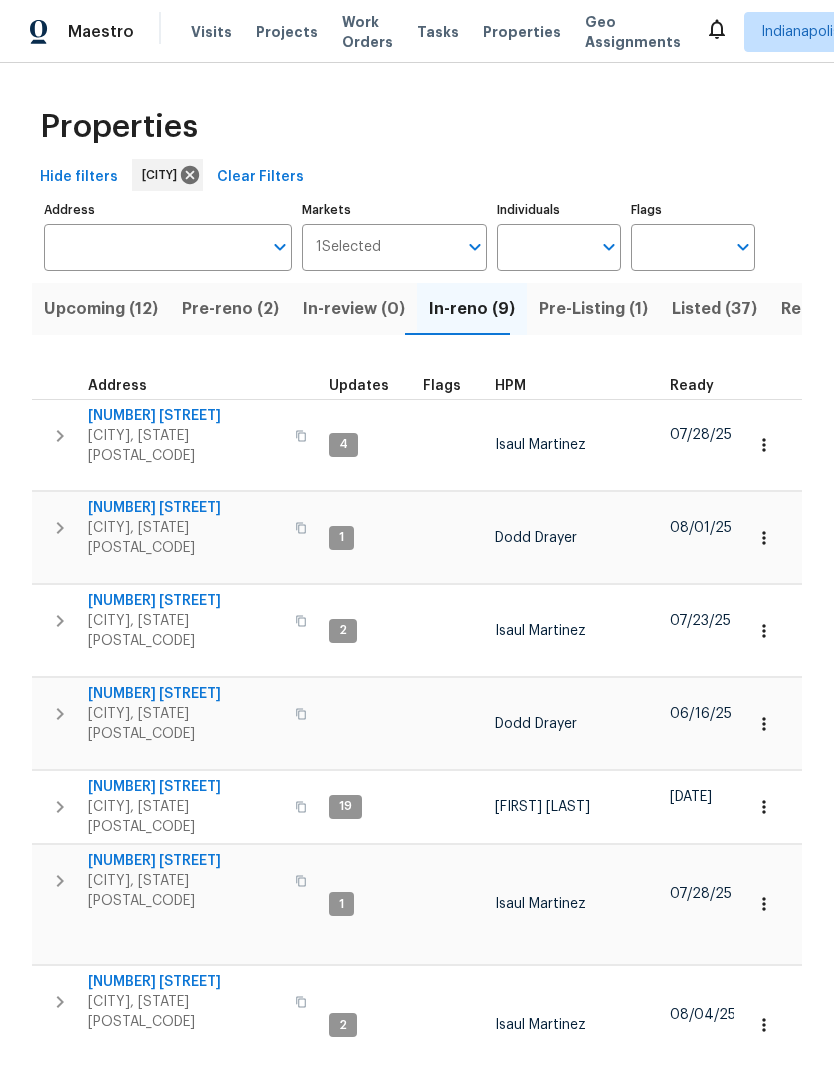 click on "Pre-Listing (1)" at bounding box center [593, 309] 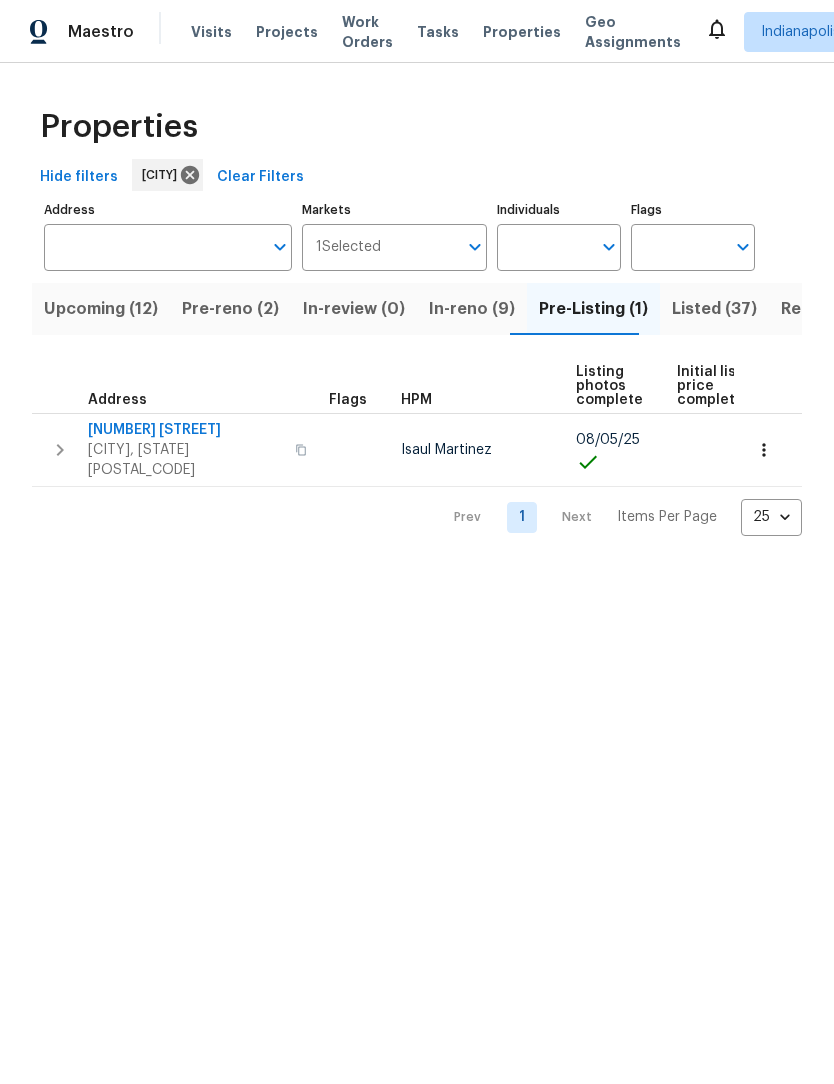 click on "Listed (37)" at bounding box center [714, 309] 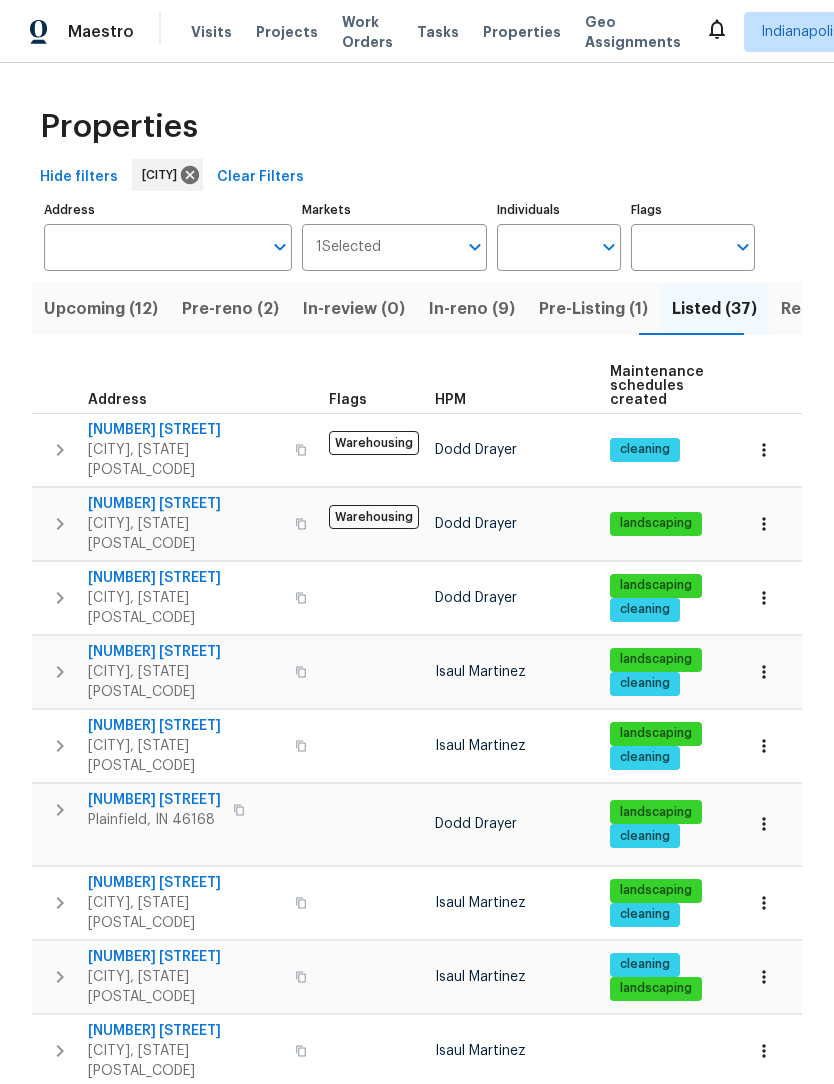 click on "Resale (22)" at bounding box center [825, 309] 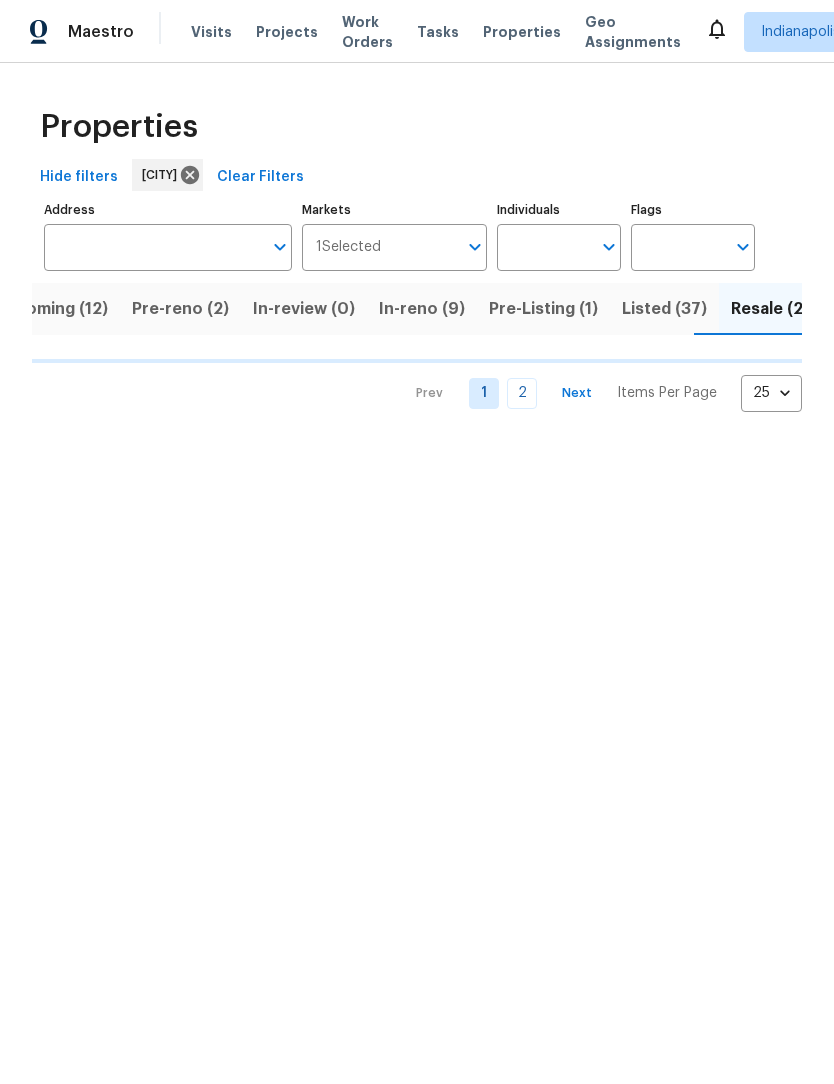 scroll, scrollTop: 0, scrollLeft: 50, axis: horizontal 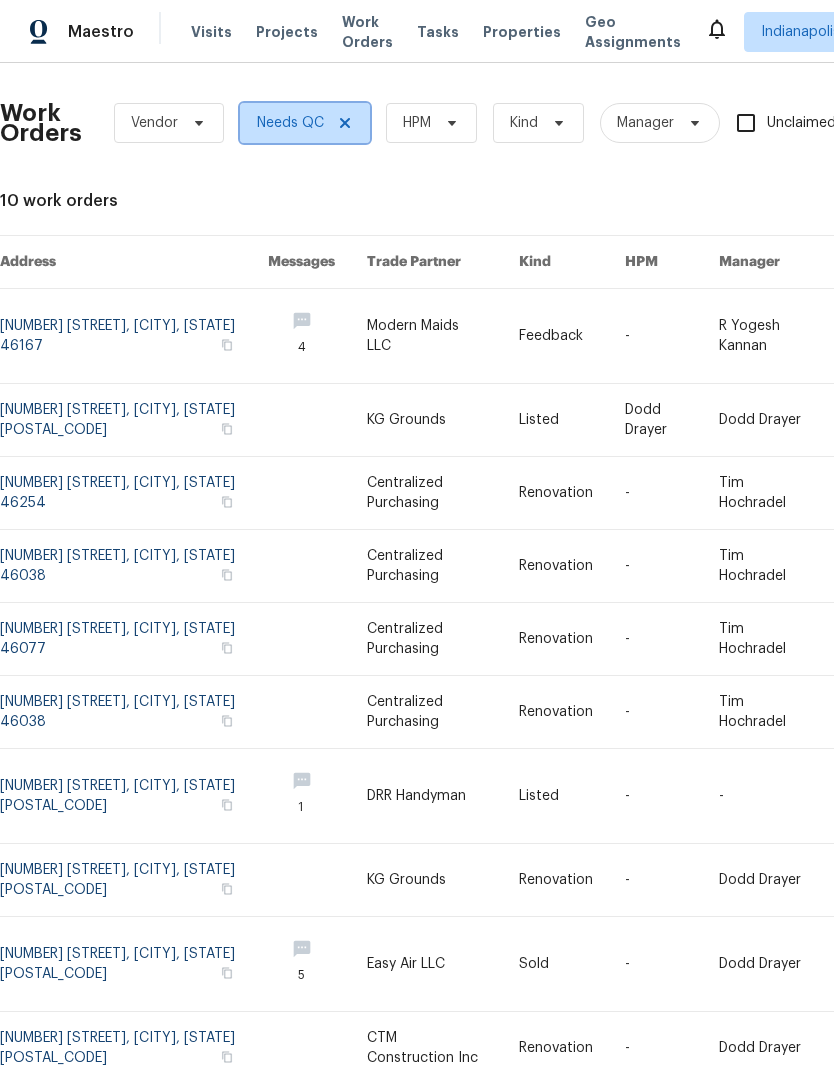 click at bounding box center (342, 123) 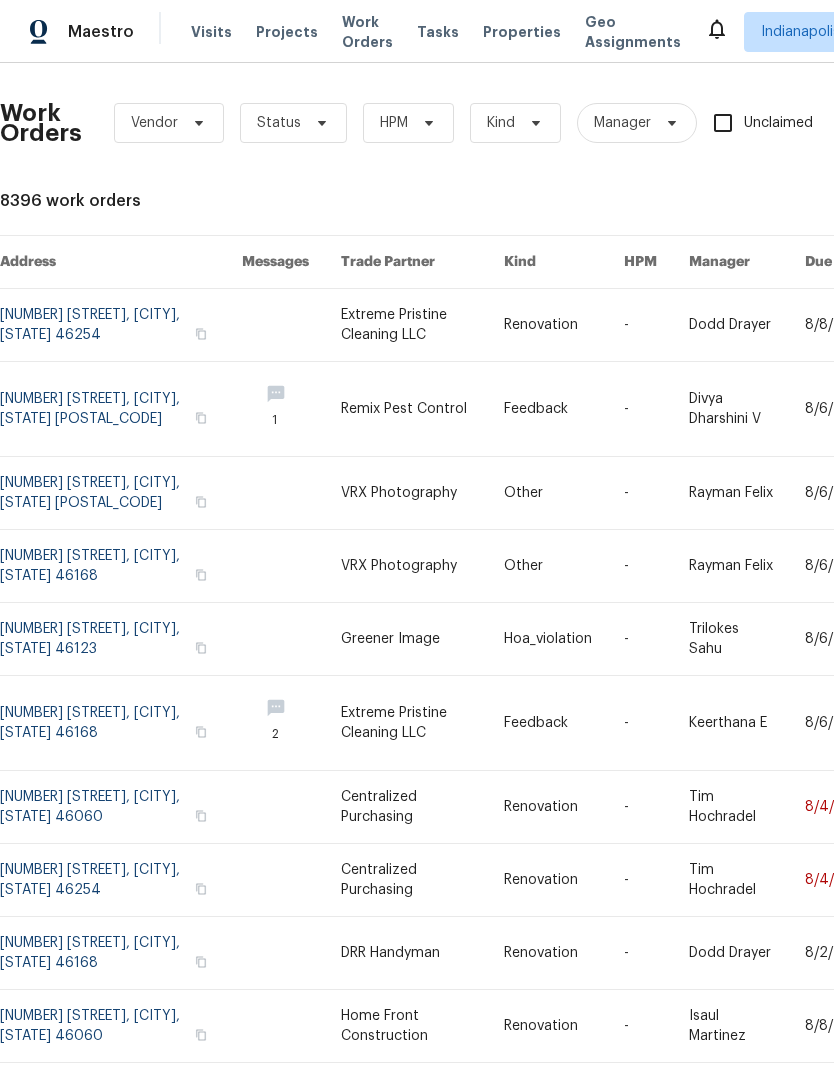 click on "Maestro Visits Projects Work Orders Tasks Properties Geo Assignments [CITY], [STATE] [FIRST] [LAST]" at bounding box center [417, 31] 